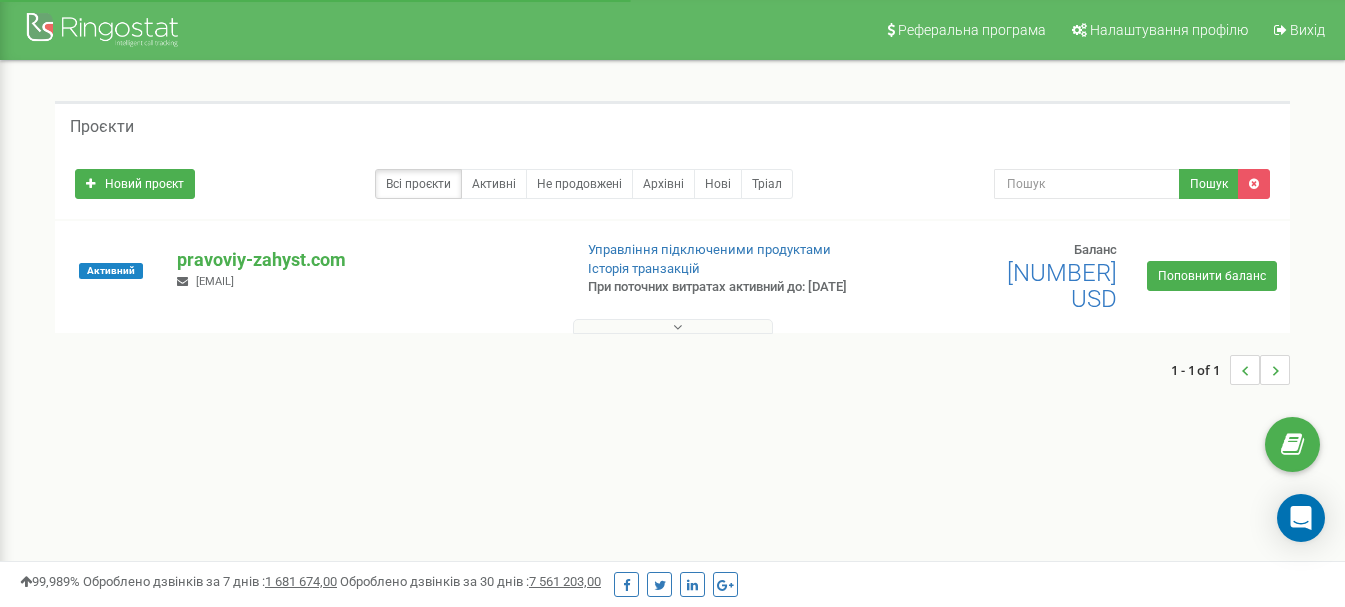 scroll, scrollTop: 0, scrollLeft: 0, axis: both 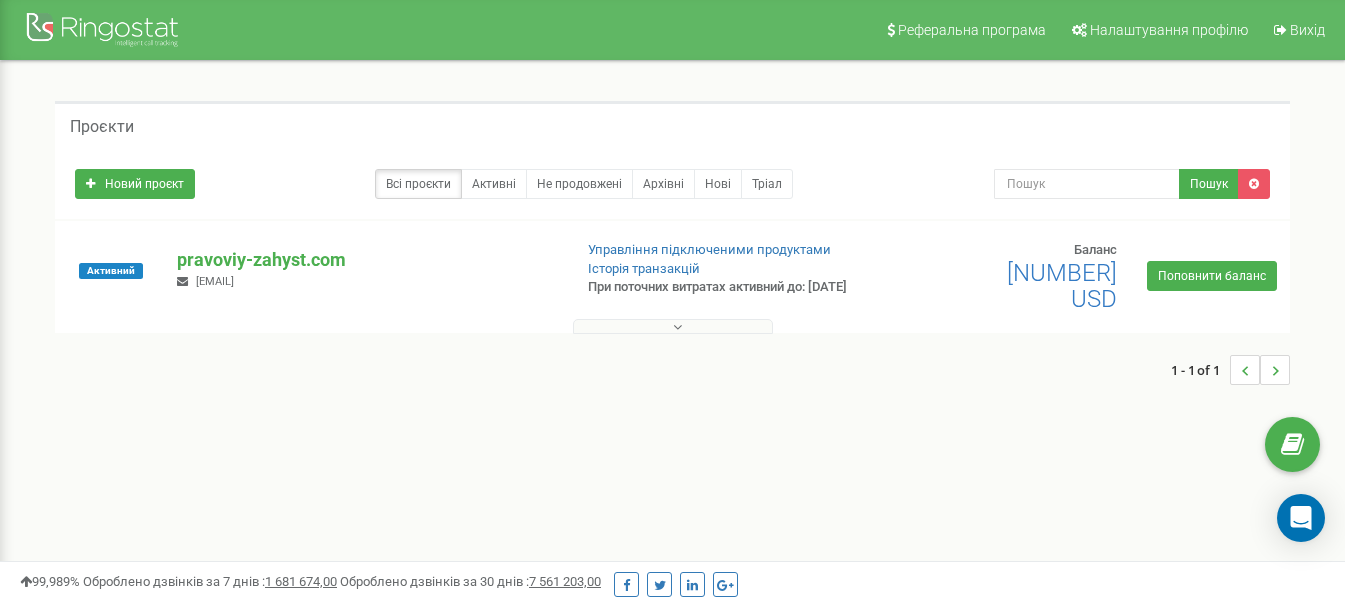 click on "Проєкти" at bounding box center [102, 127] 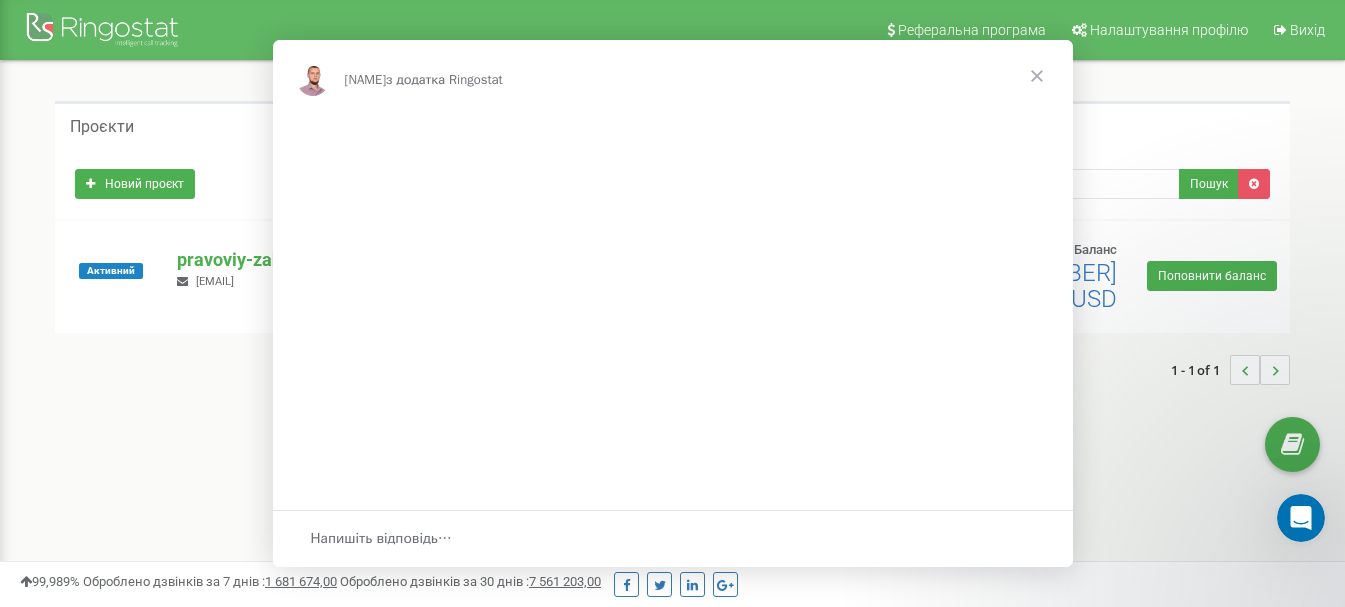 scroll, scrollTop: 0, scrollLeft: 0, axis: both 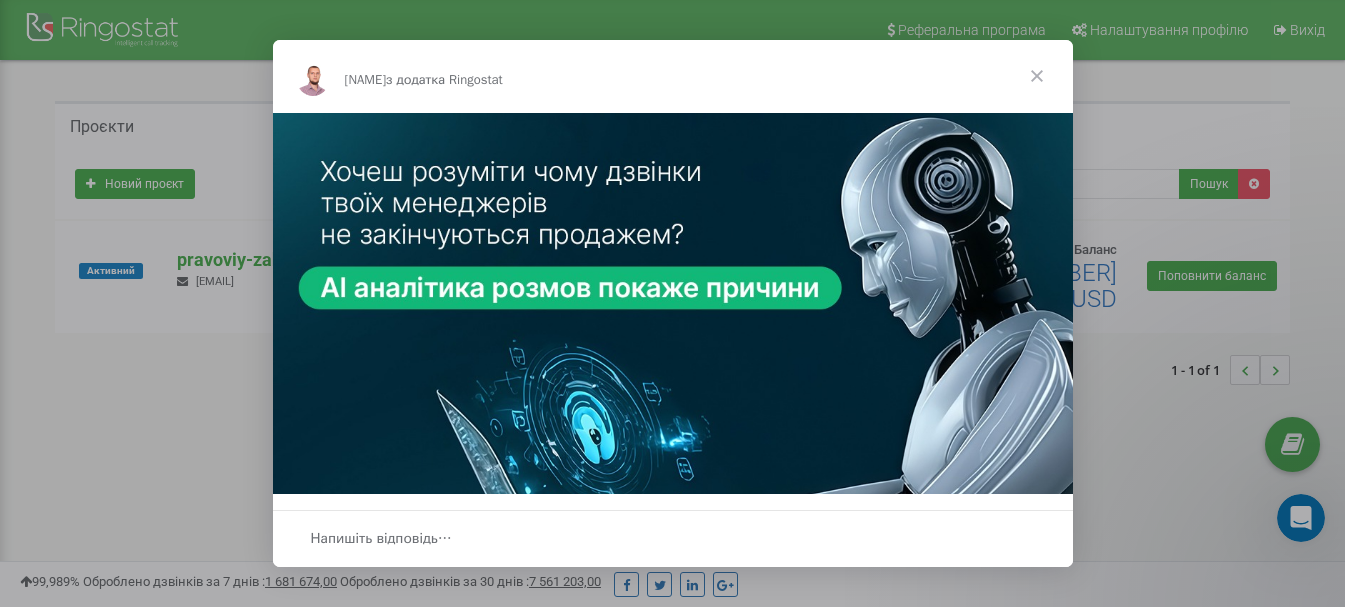 click at bounding box center [1037, 76] 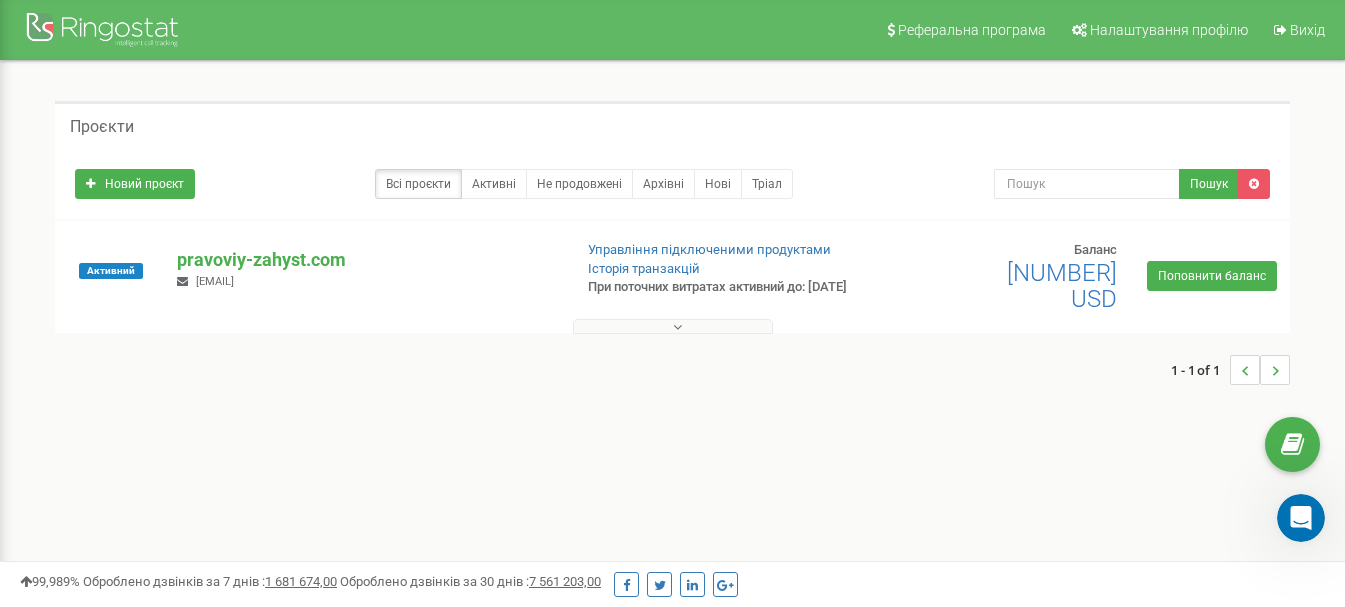 click on "Проєкти" at bounding box center (672, 125) 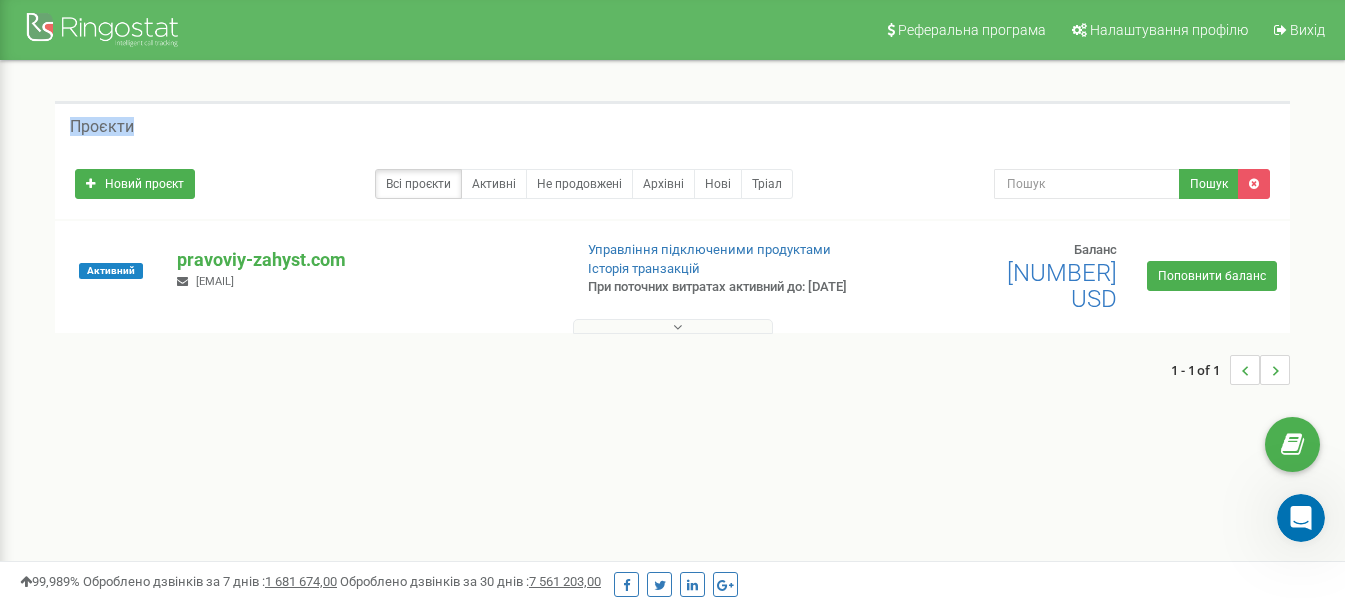 click on "Проєкти" at bounding box center [102, 127] 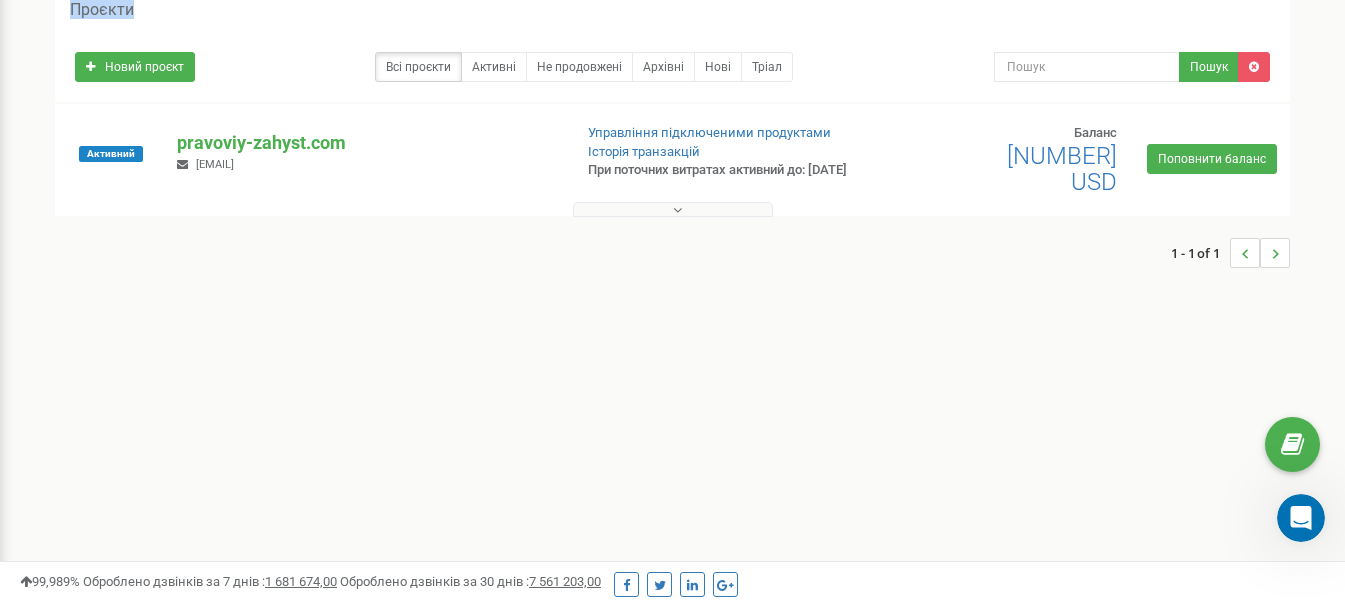 scroll, scrollTop: 0, scrollLeft: 0, axis: both 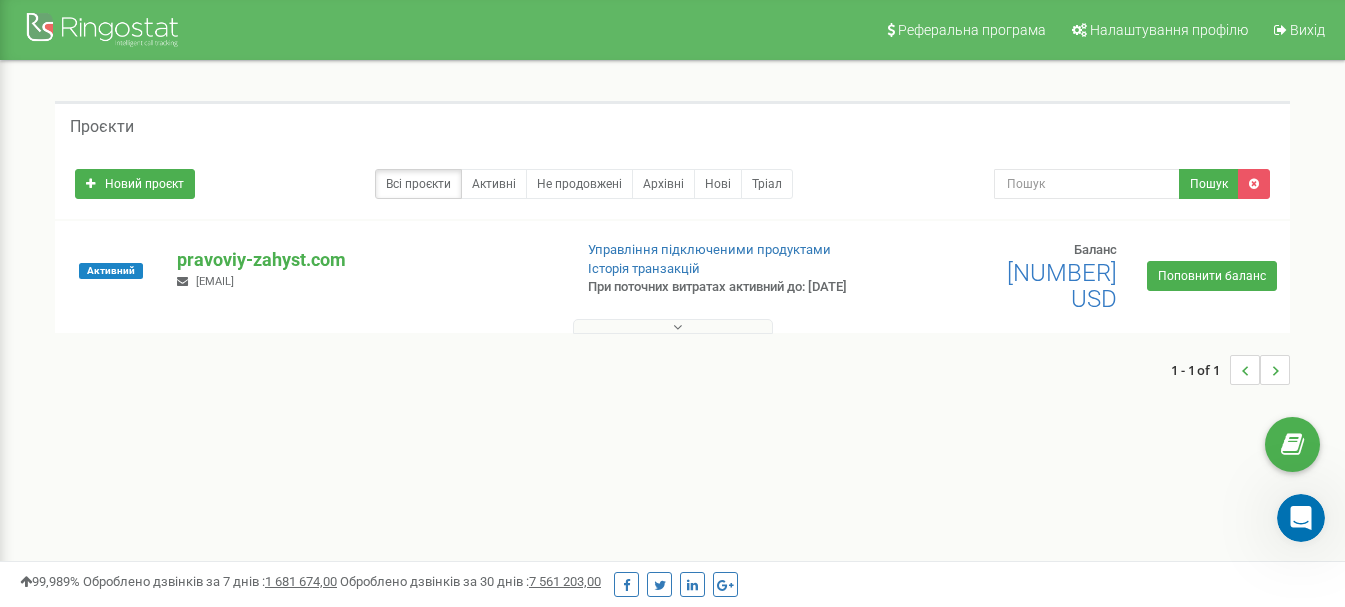click on "Проєкти" at bounding box center [672, 125] 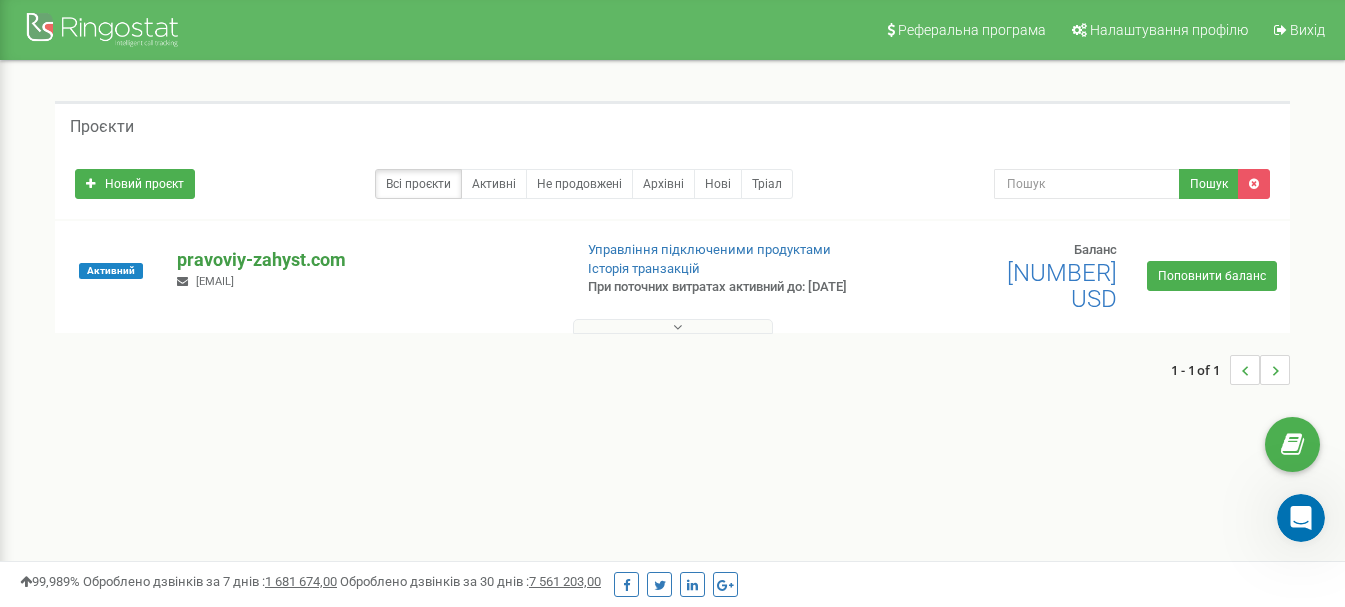 click on "pravoviy-zahyst.com" at bounding box center (366, 260) 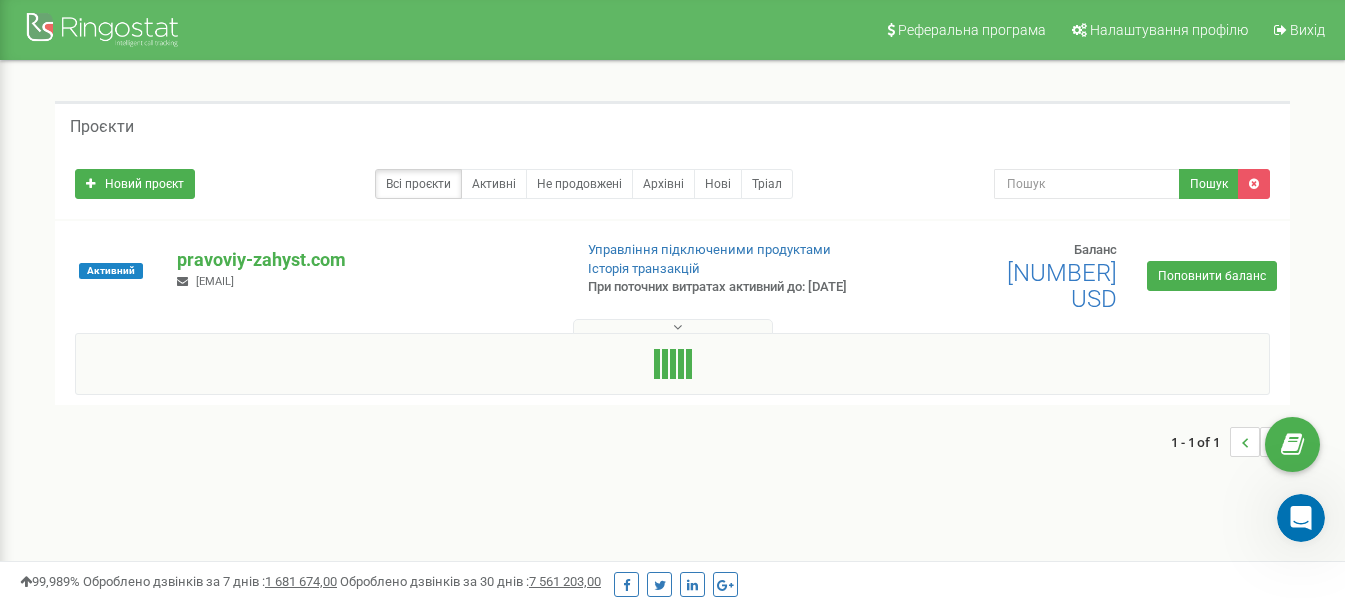 click at bounding box center [677, 327] 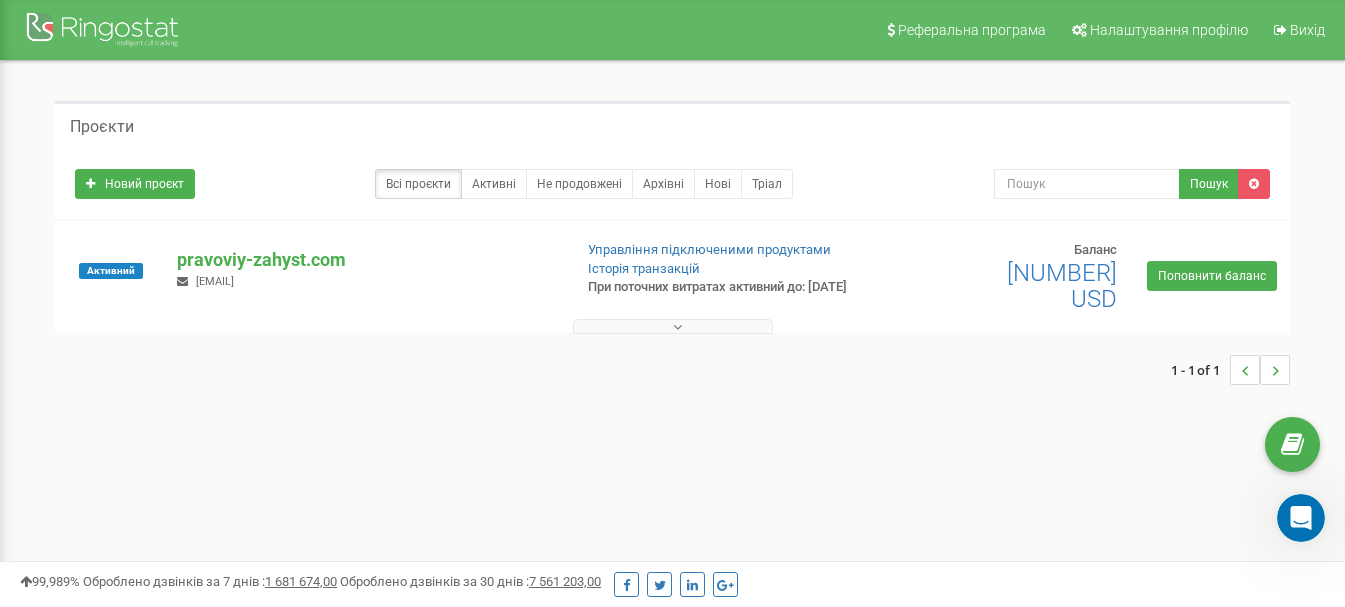 click at bounding box center [677, 327] 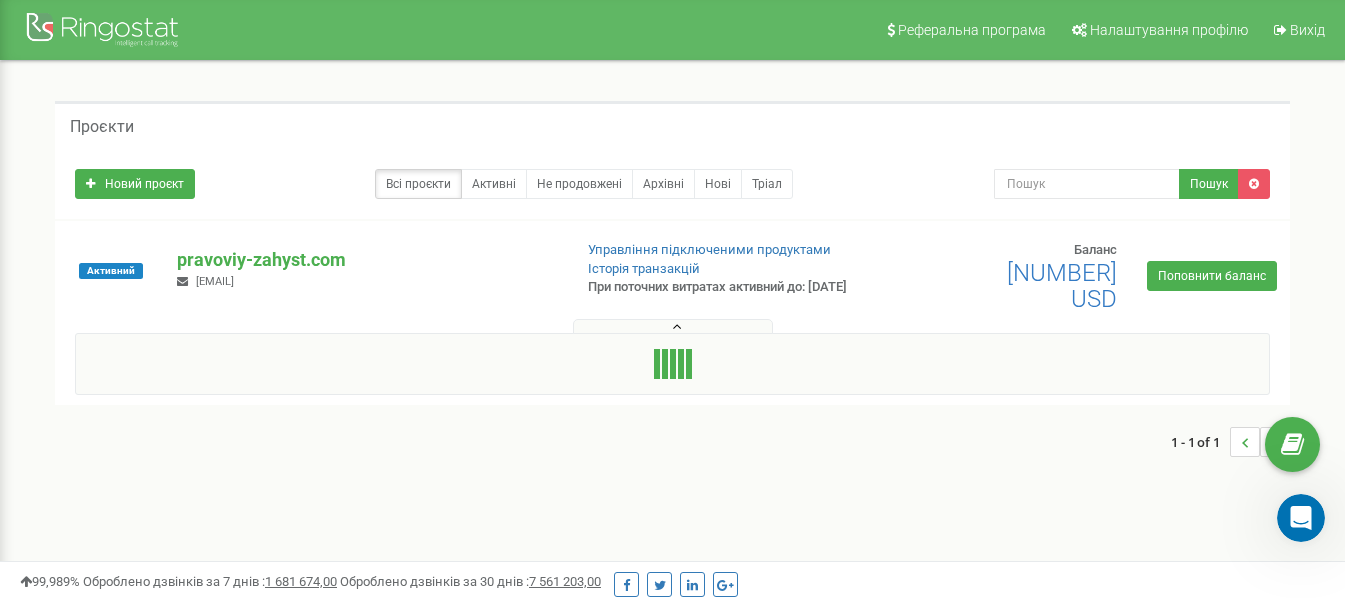 click at bounding box center (677, 327) 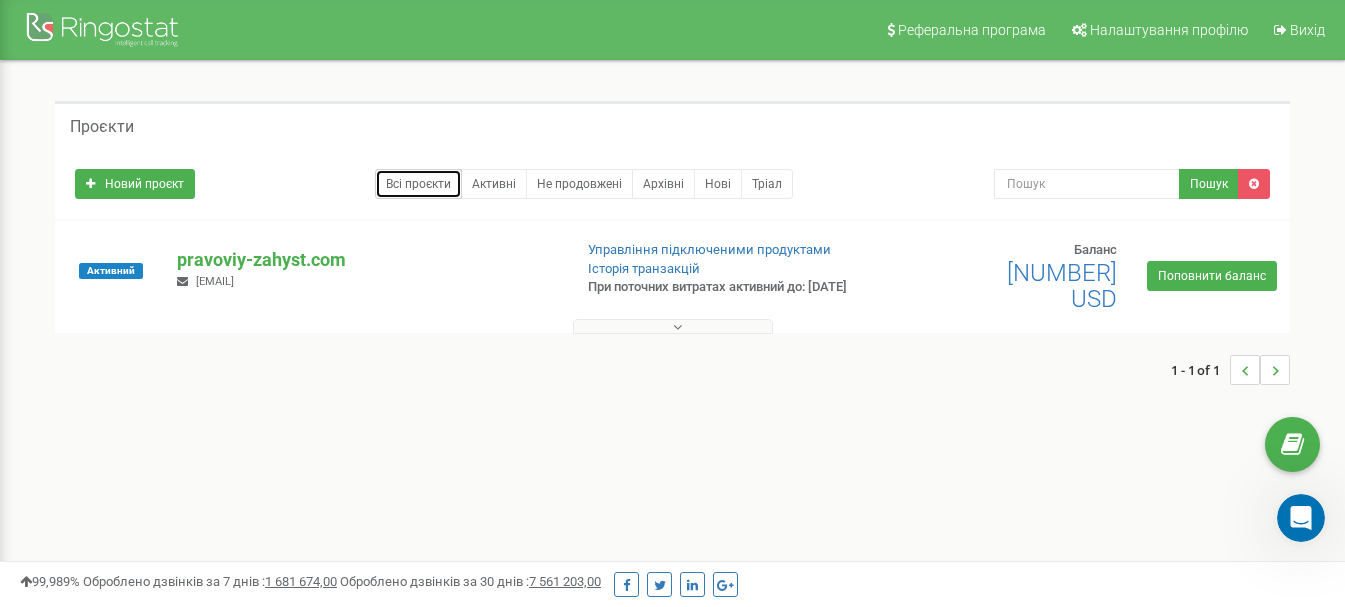 click on "Всі проєкти" at bounding box center [418, 184] 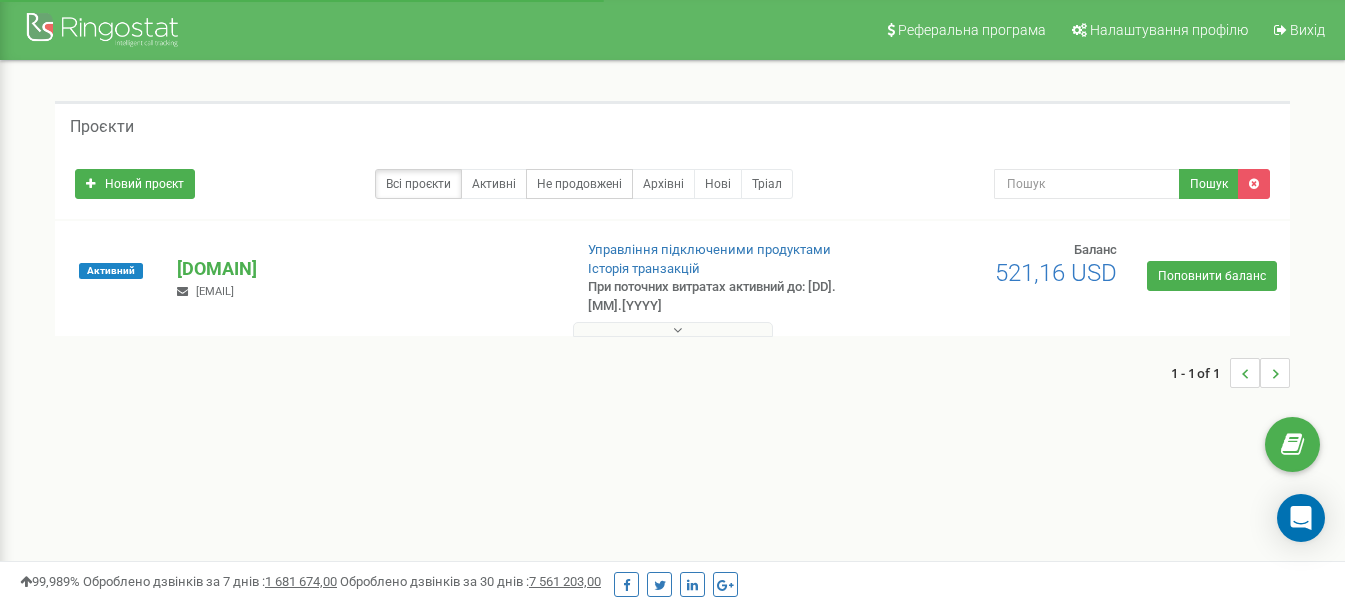 scroll, scrollTop: 0, scrollLeft: 0, axis: both 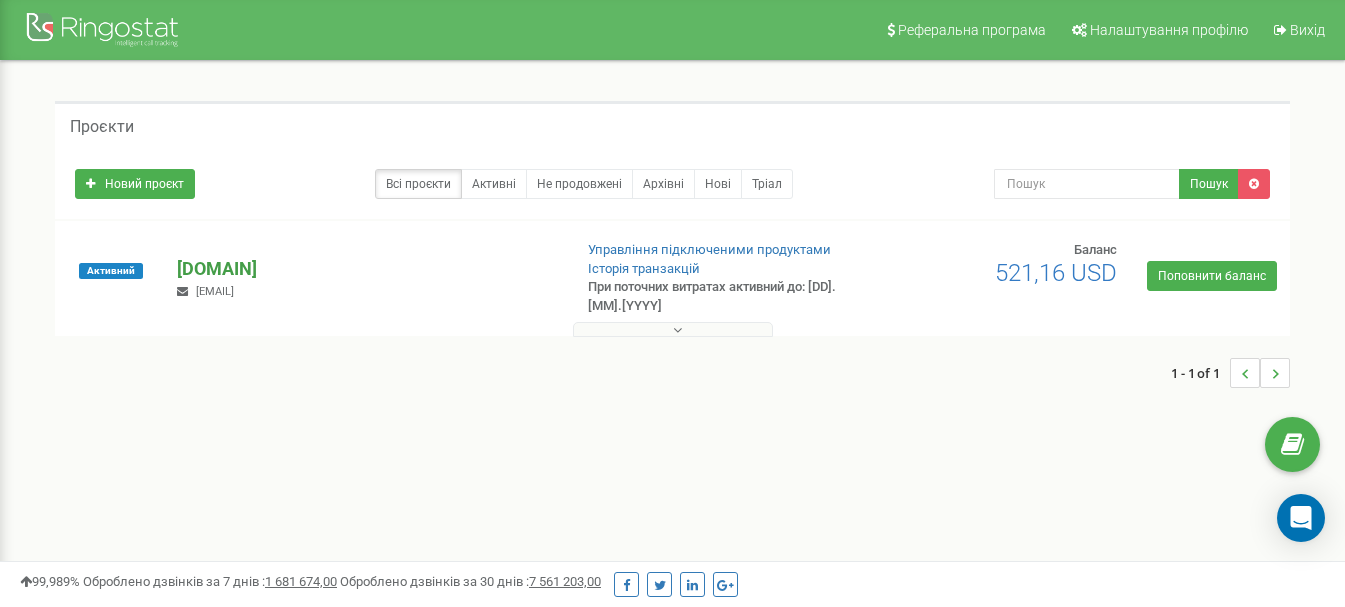 click on "pravoviy-zahyst.com" at bounding box center (366, 269) 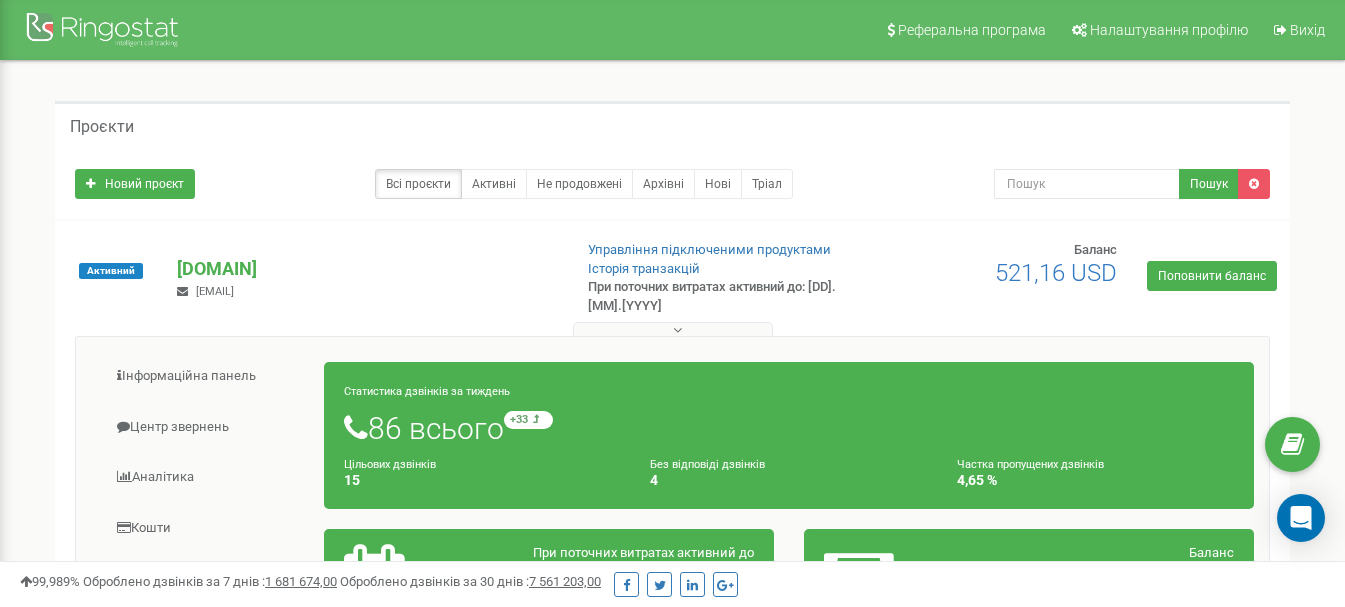 scroll, scrollTop: 200, scrollLeft: 0, axis: vertical 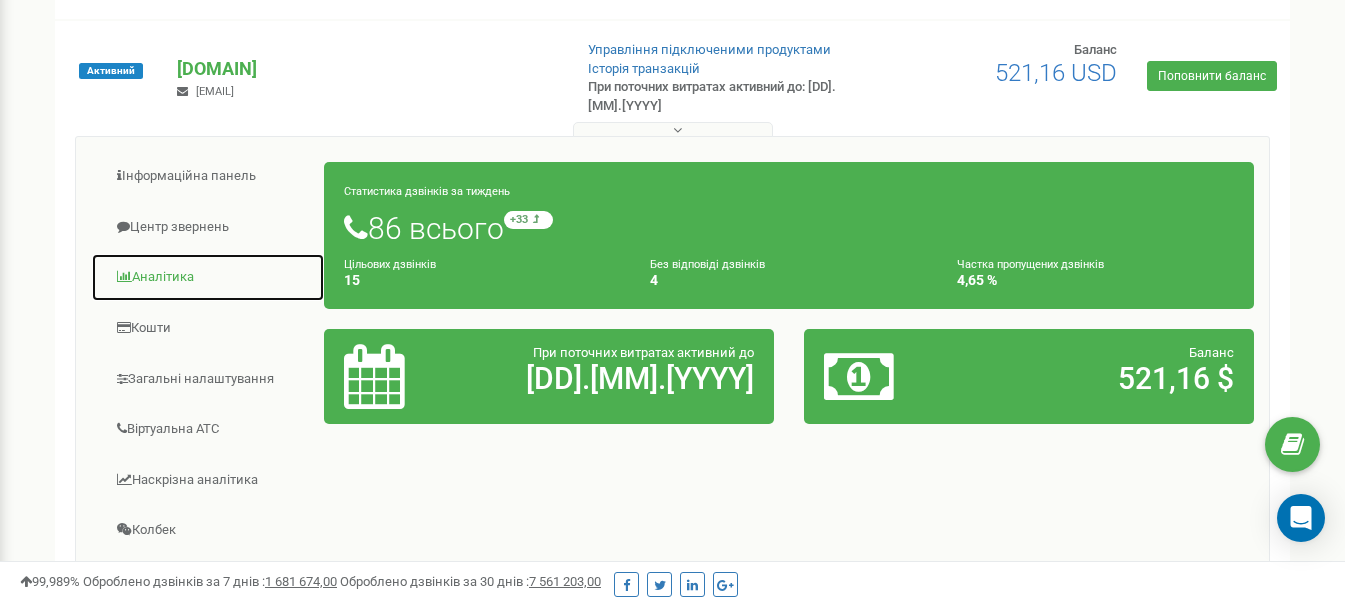 click on "Аналiтика" at bounding box center (208, 277) 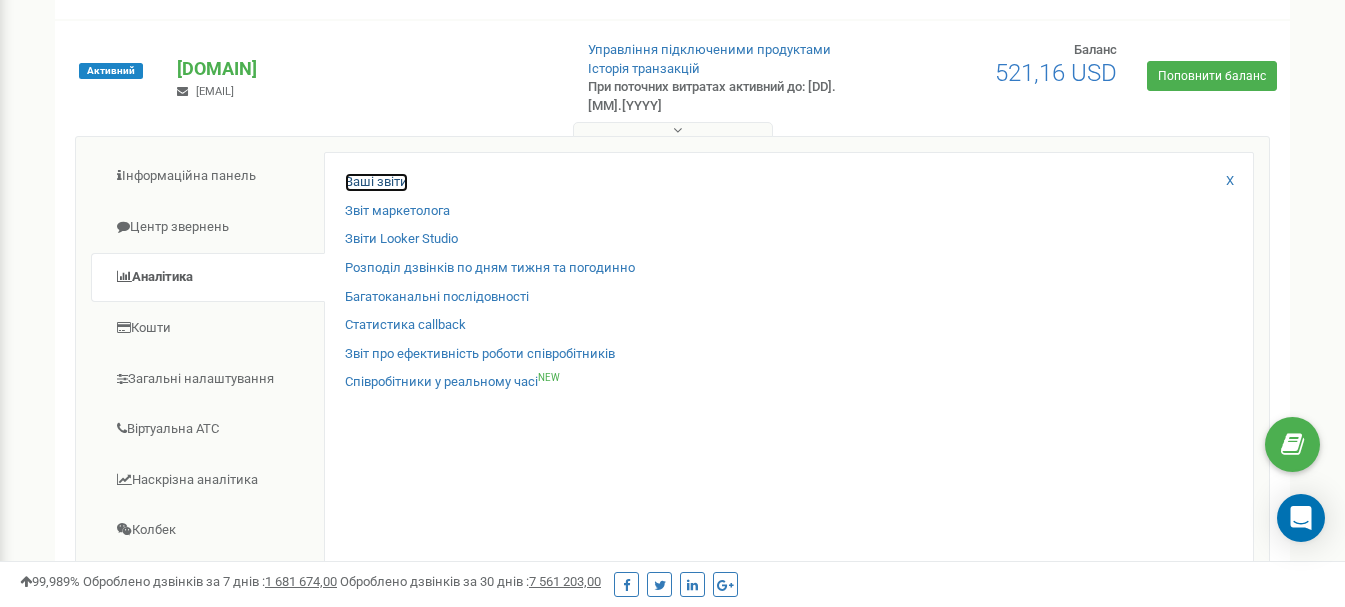 click on "Ваші звіти" at bounding box center (376, 182) 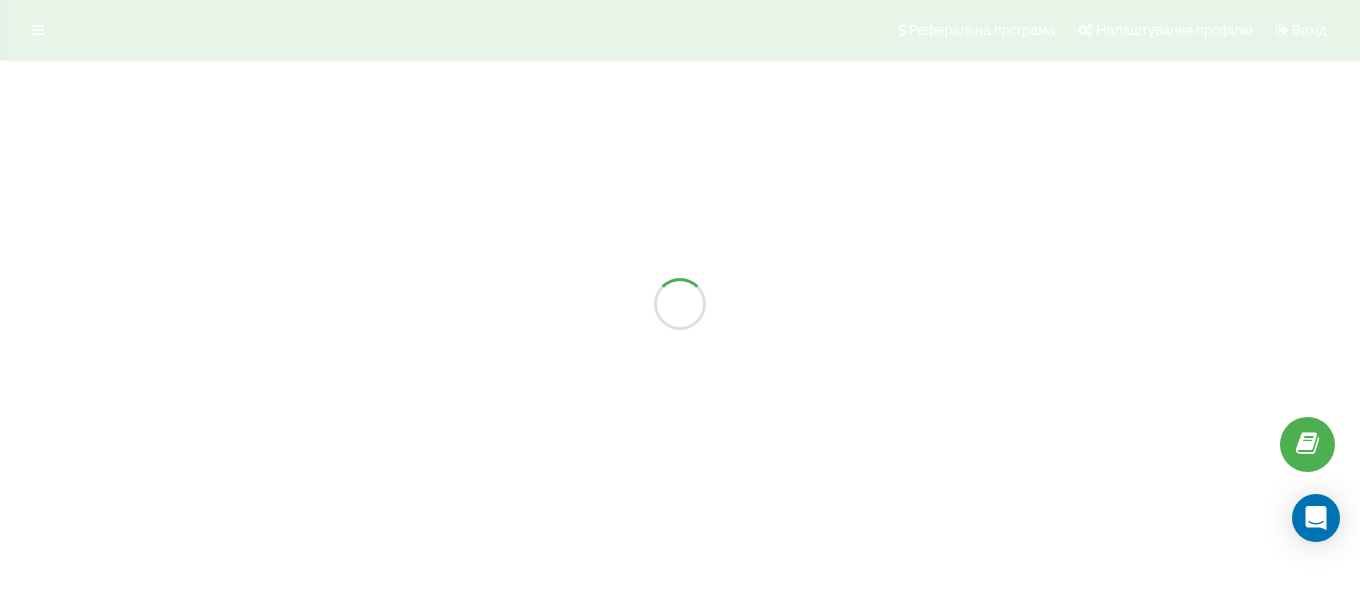 scroll, scrollTop: 0, scrollLeft: 0, axis: both 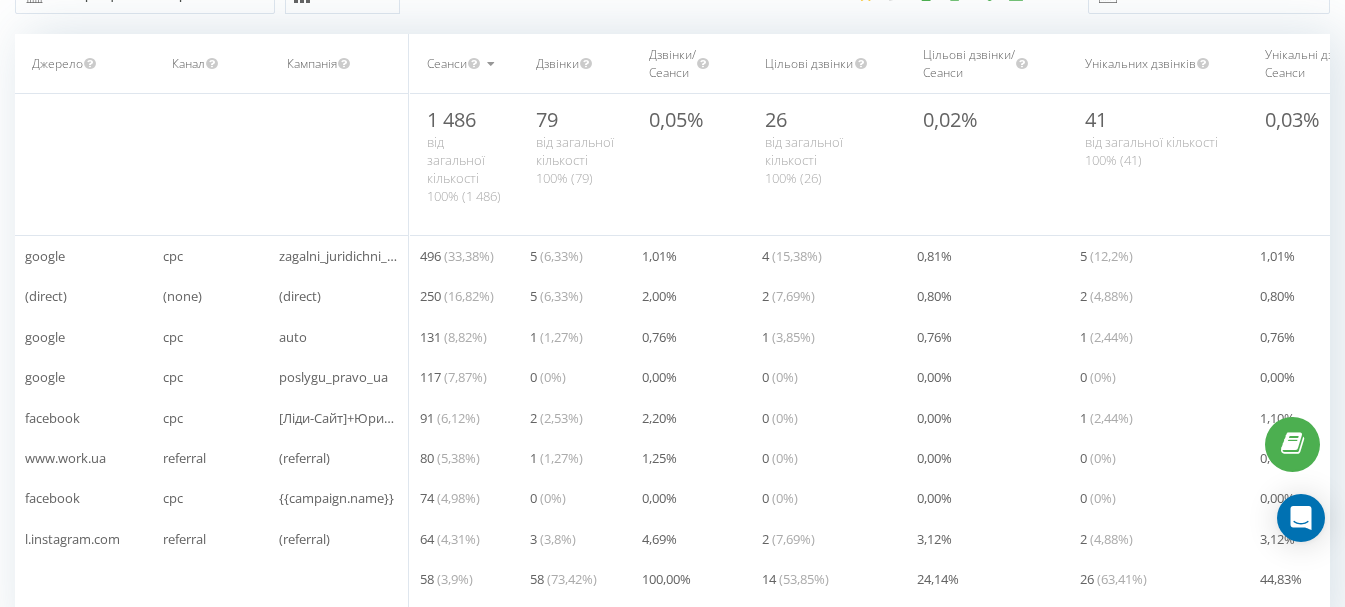 click at bounding box center [491, 61] 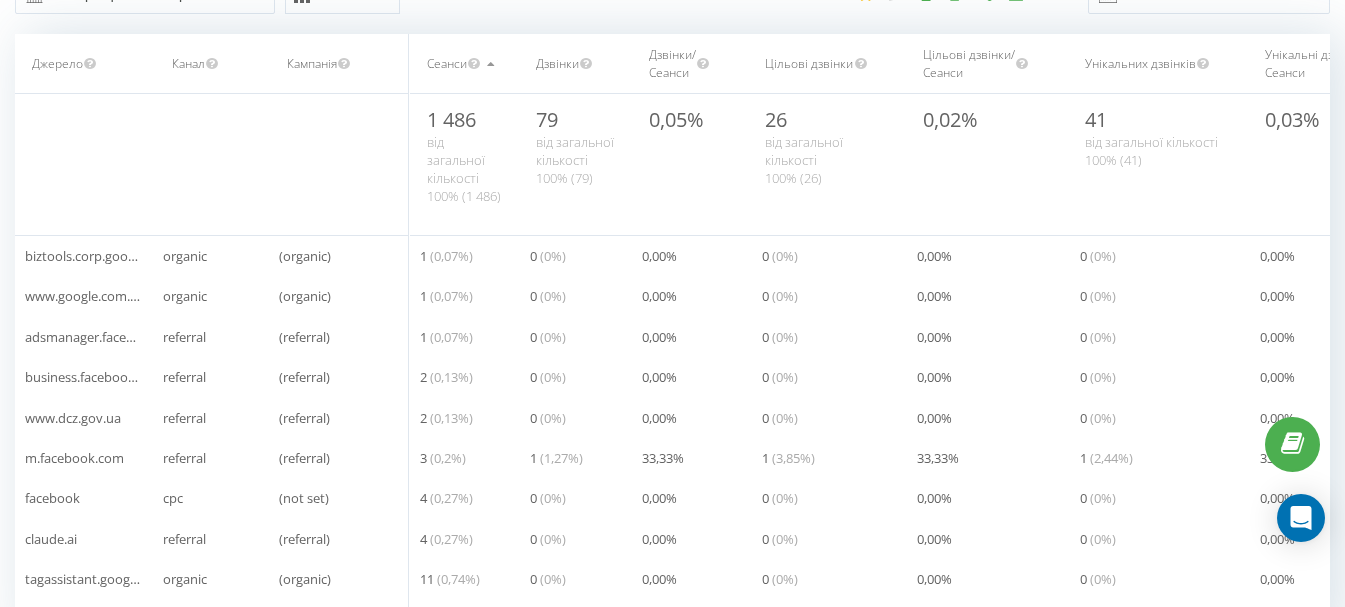 click at bounding box center [491, 61] 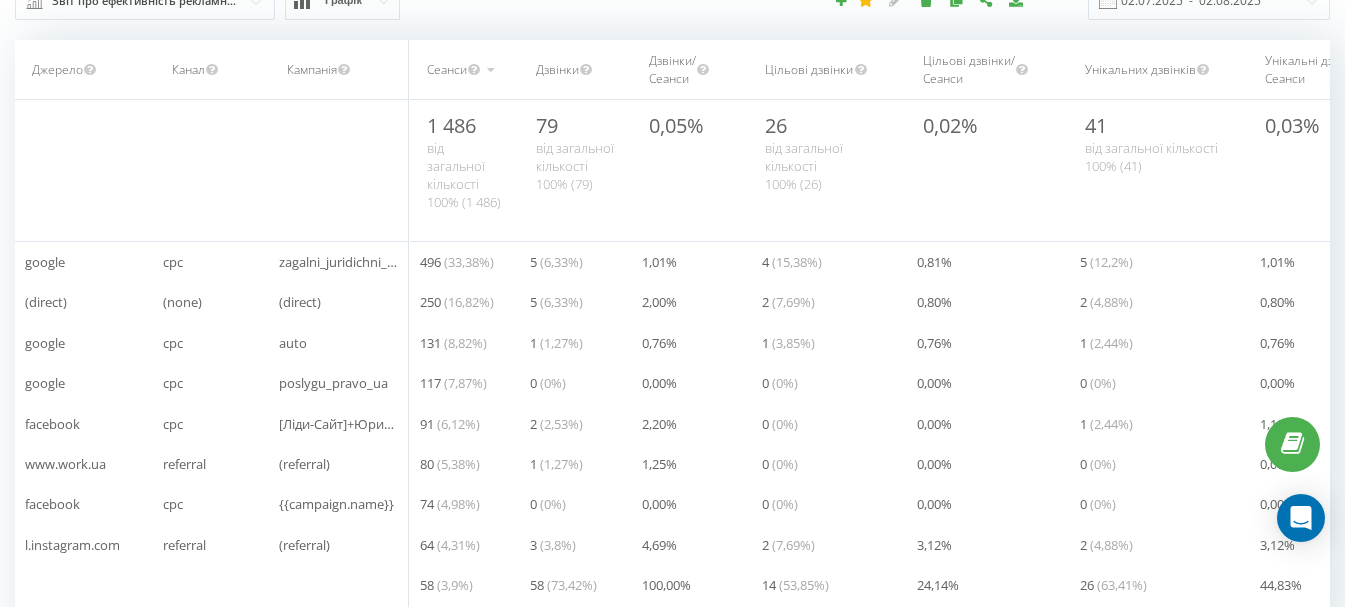 scroll, scrollTop: 0, scrollLeft: 0, axis: both 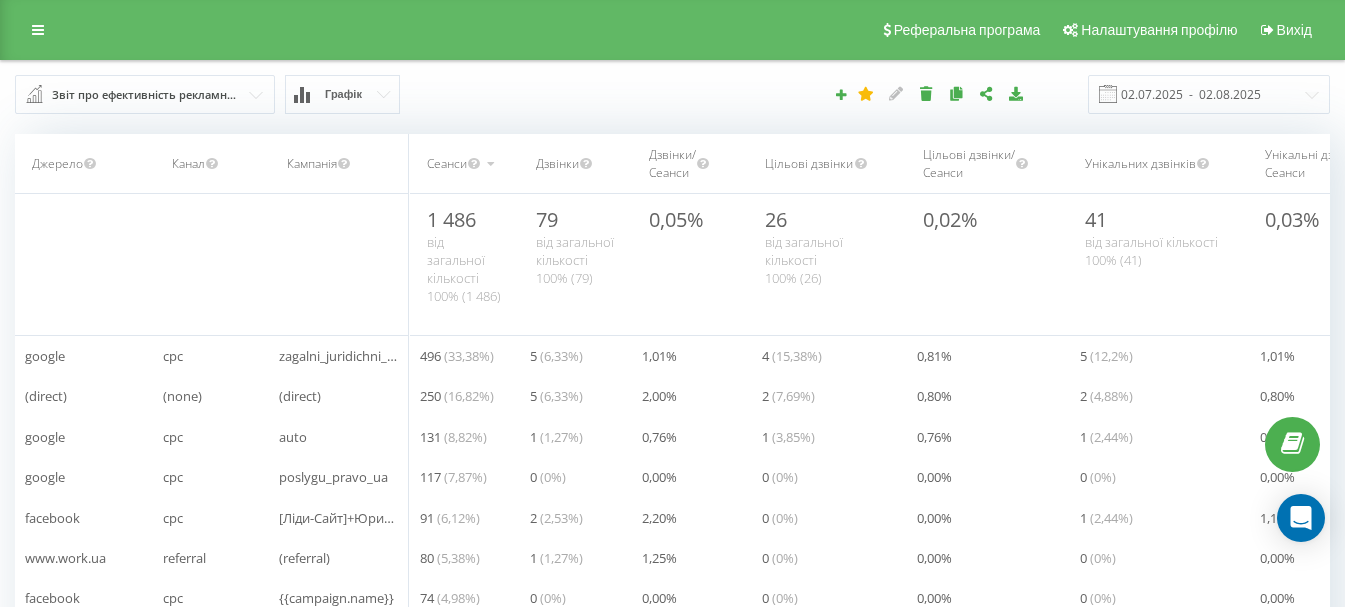 click on "Графік" at bounding box center [342, 94] 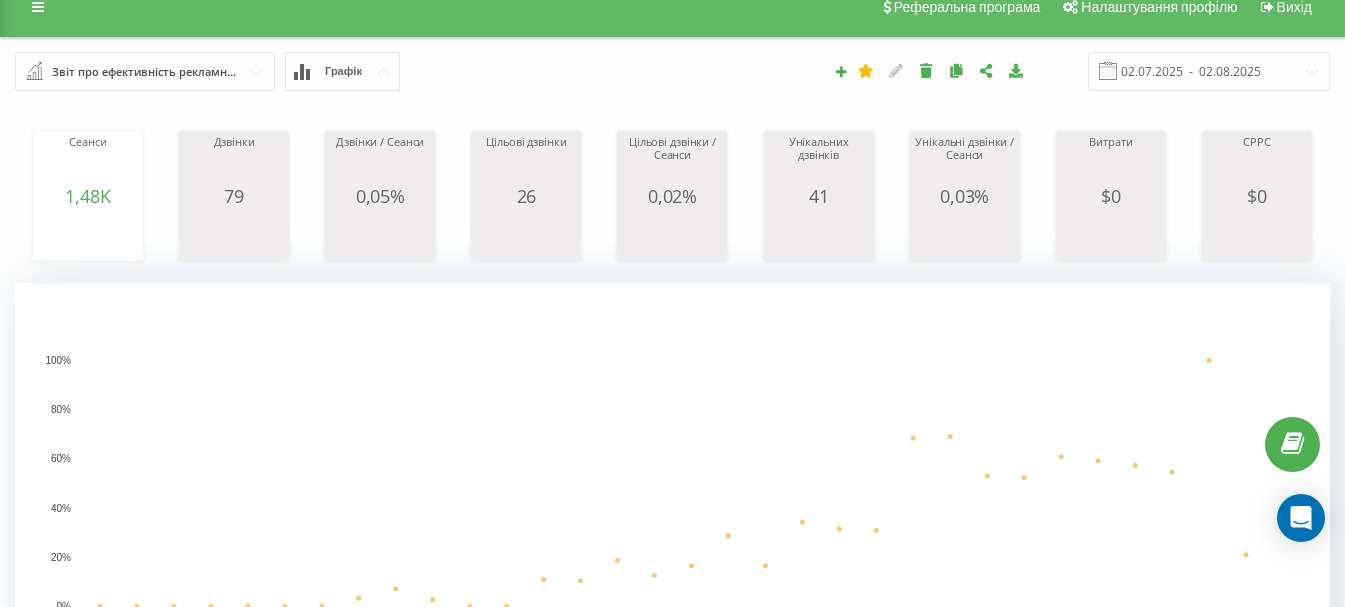 scroll, scrollTop: 14, scrollLeft: 0, axis: vertical 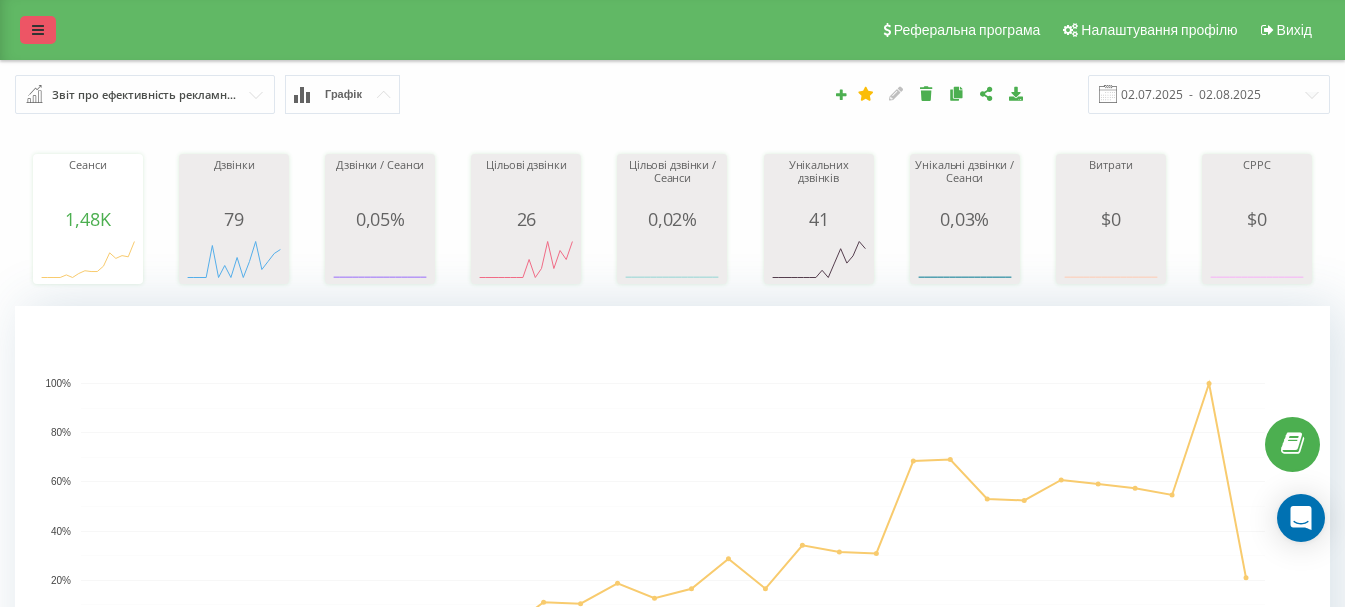 click at bounding box center [38, 30] 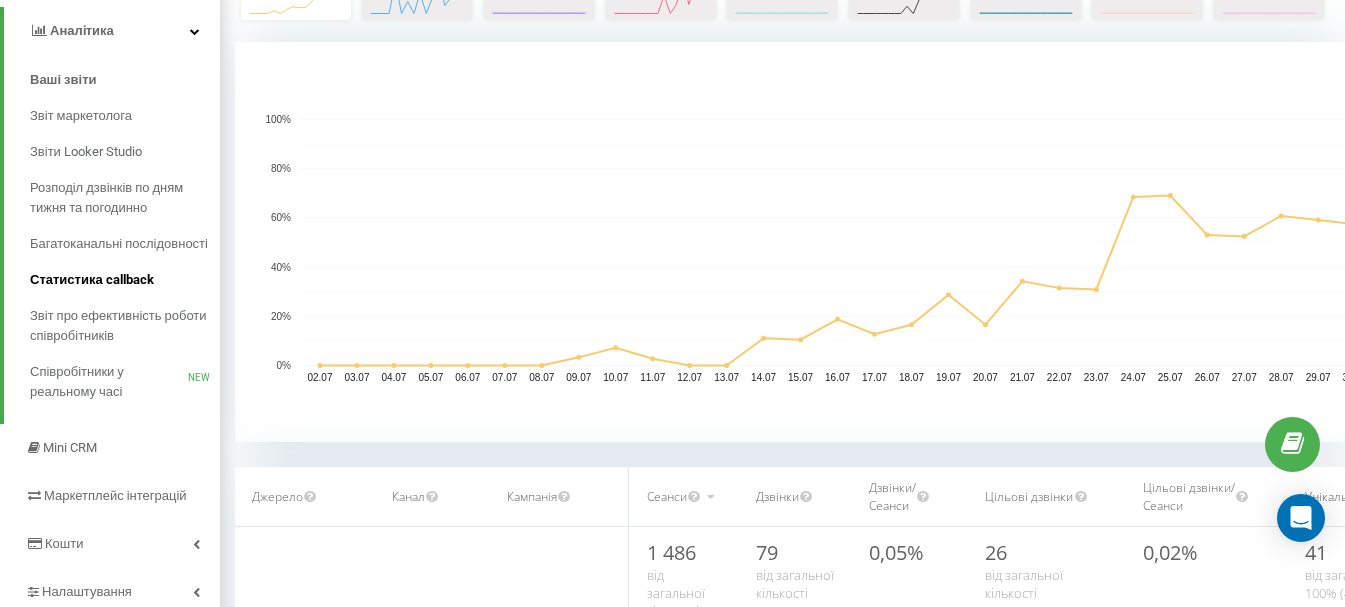 scroll, scrollTop: 300, scrollLeft: 0, axis: vertical 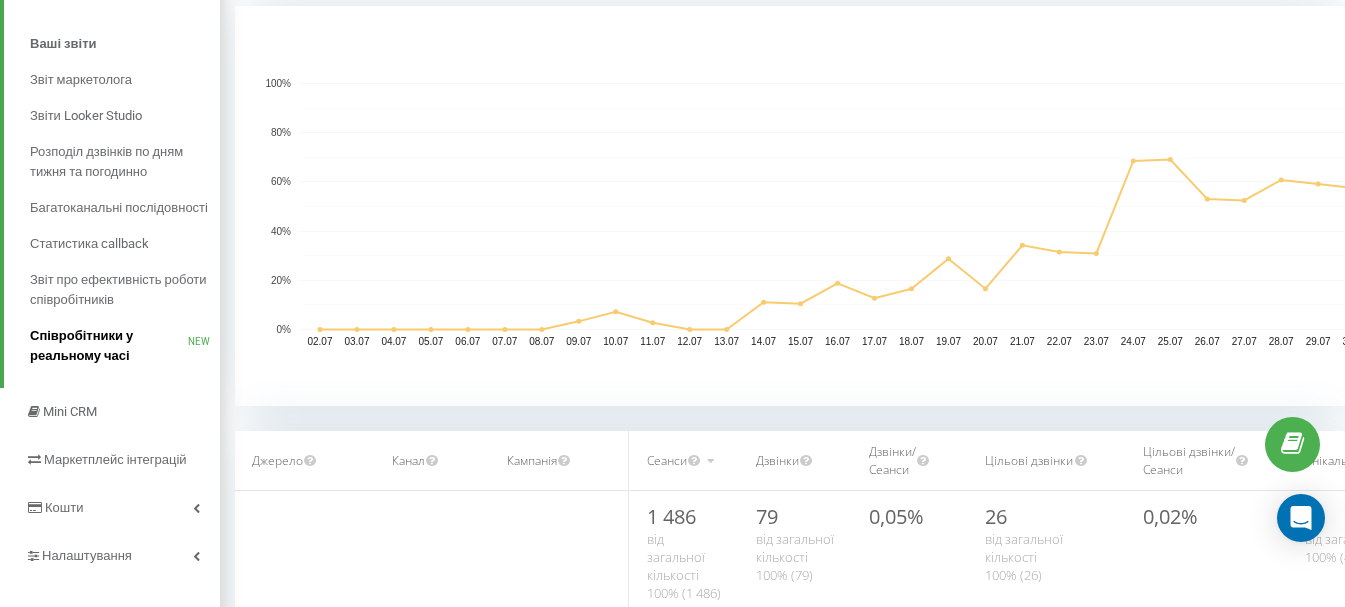 click on "Співробітники у реальному часі" at bounding box center (109, 346) 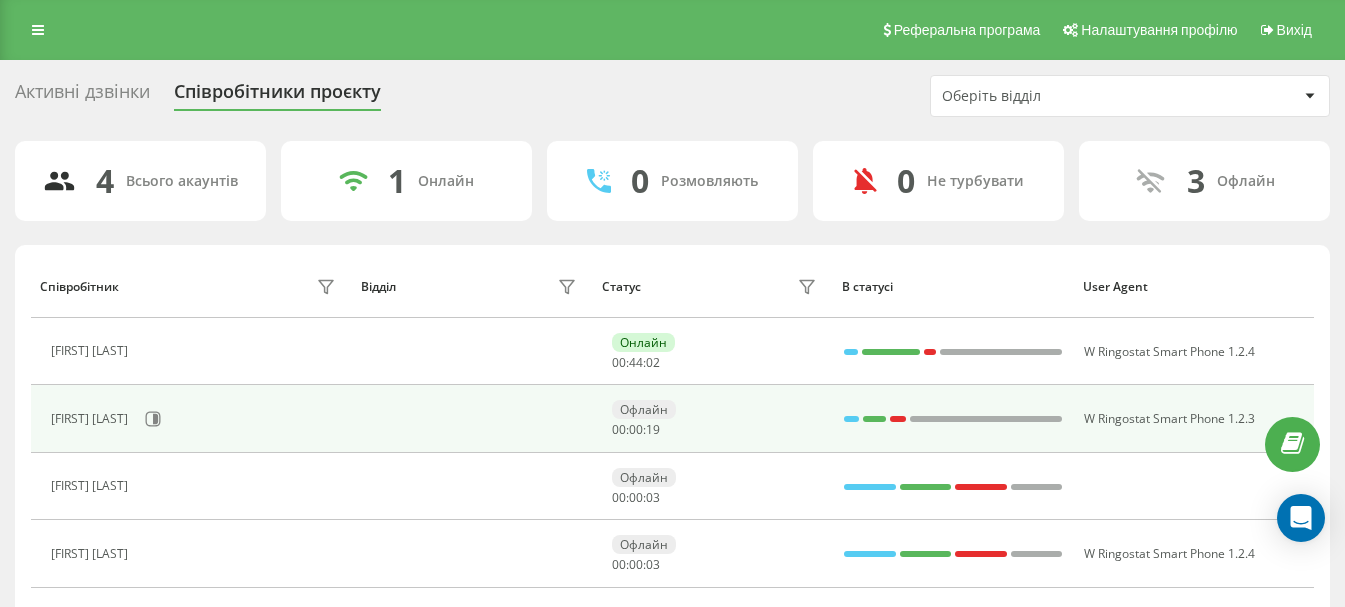 scroll, scrollTop: 0, scrollLeft: 0, axis: both 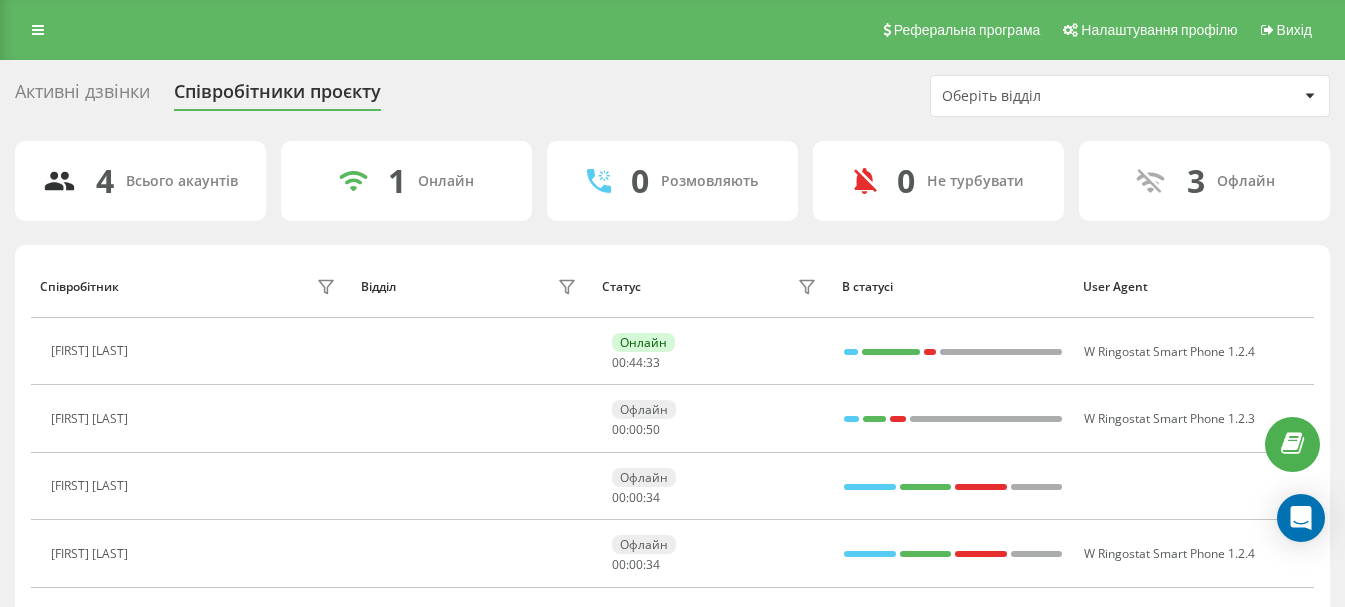 click on "Активні дзвінки" at bounding box center (82, 96) 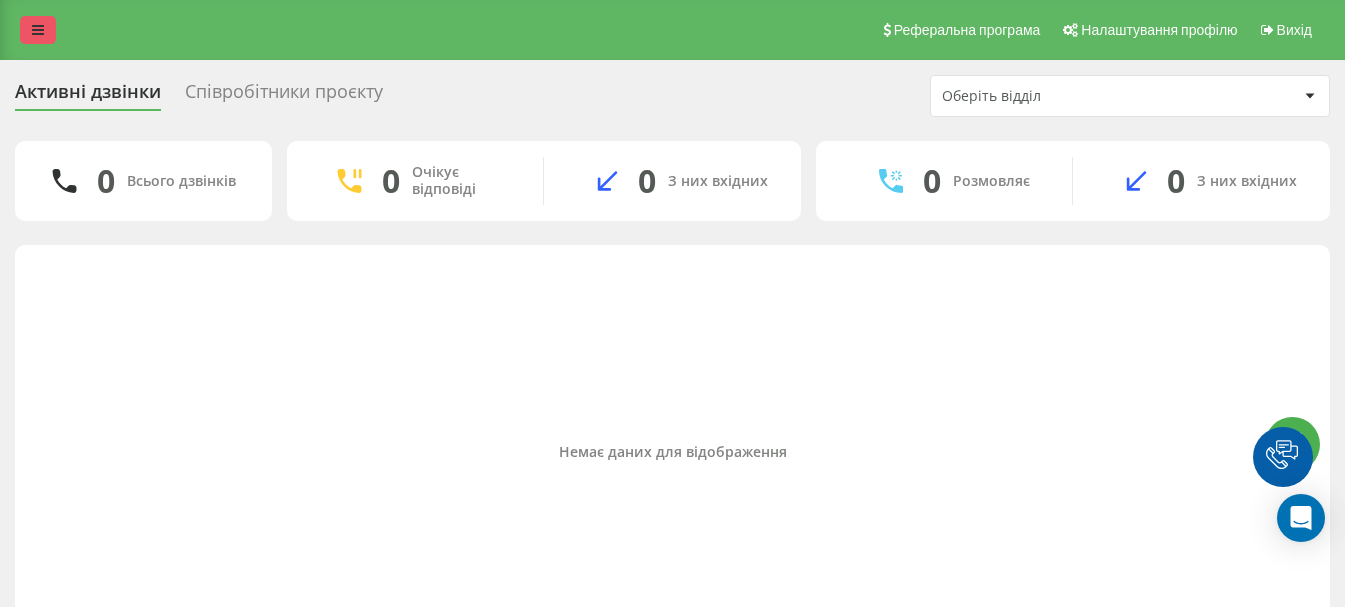 scroll, scrollTop: 0, scrollLeft: 0, axis: both 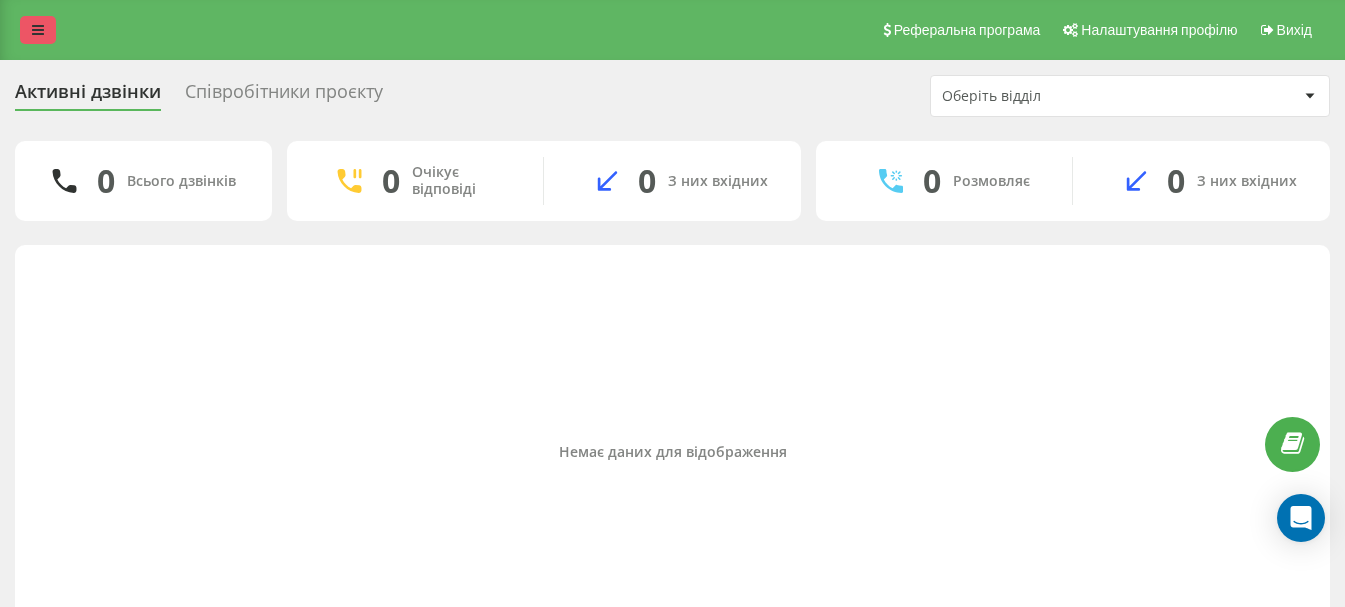 click at bounding box center (38, 30) 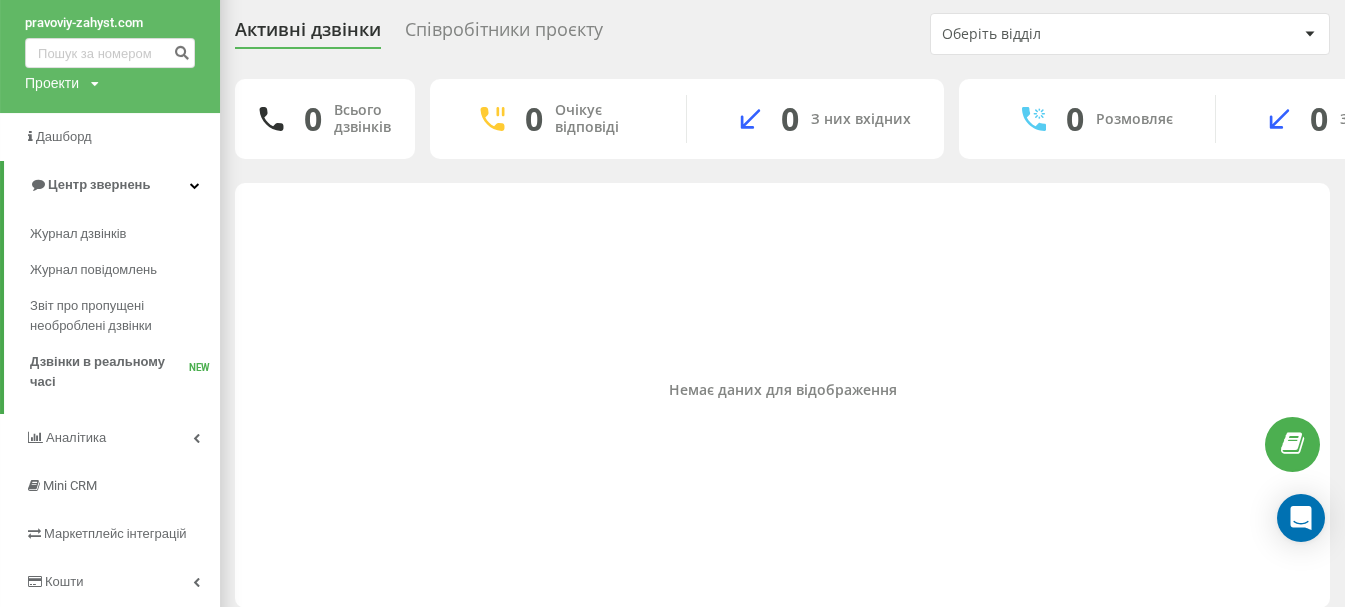 scroll, scrollTop: 140, scrollLeft: 0, axis: vertical 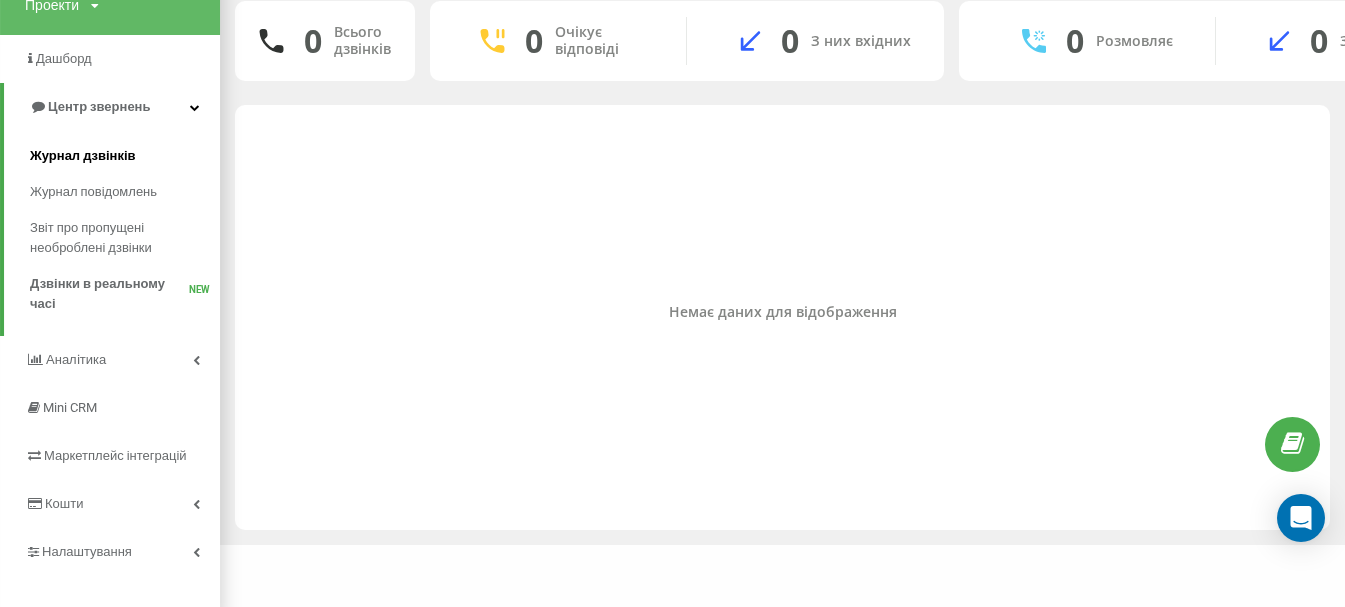 click on "Журнал дзвінків" at bounding box center (83, 156) 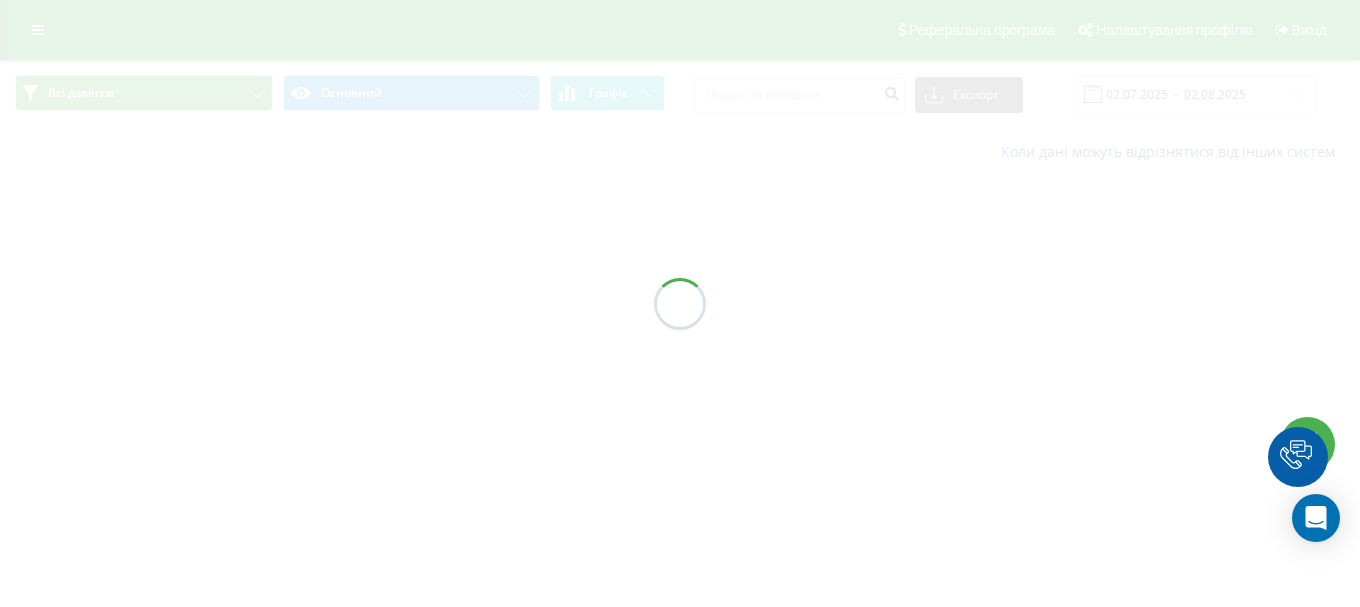 scroll, scrollTop: 0, scrollLeft: 0, axis: both 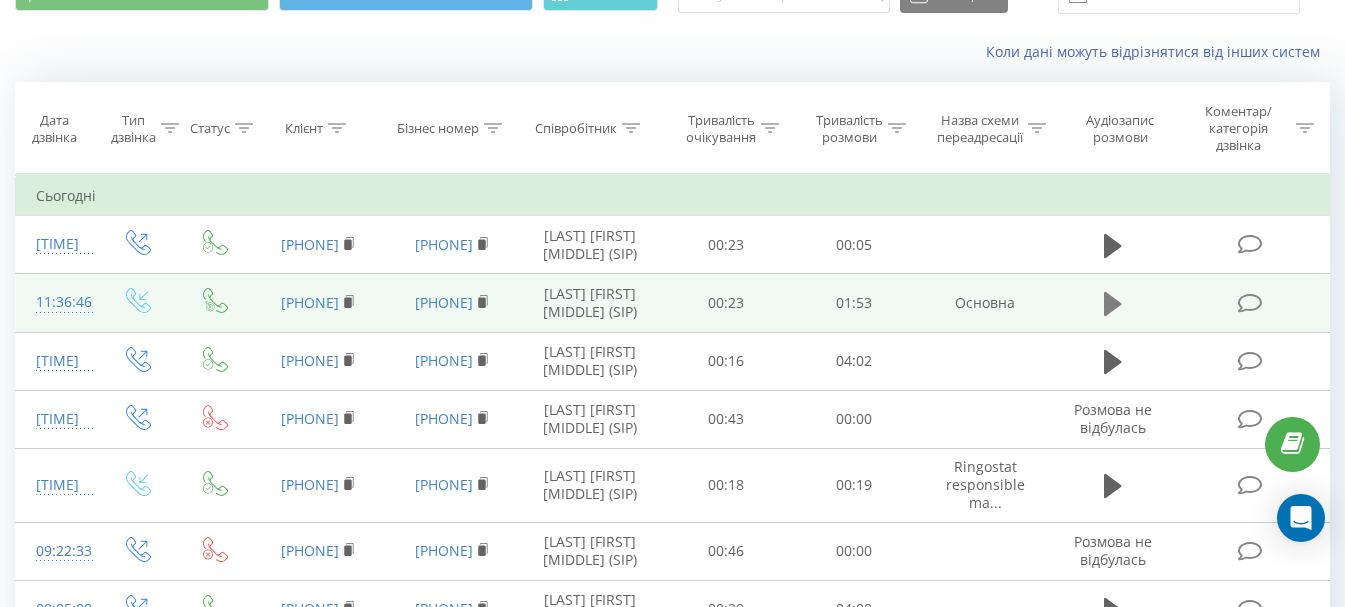 click 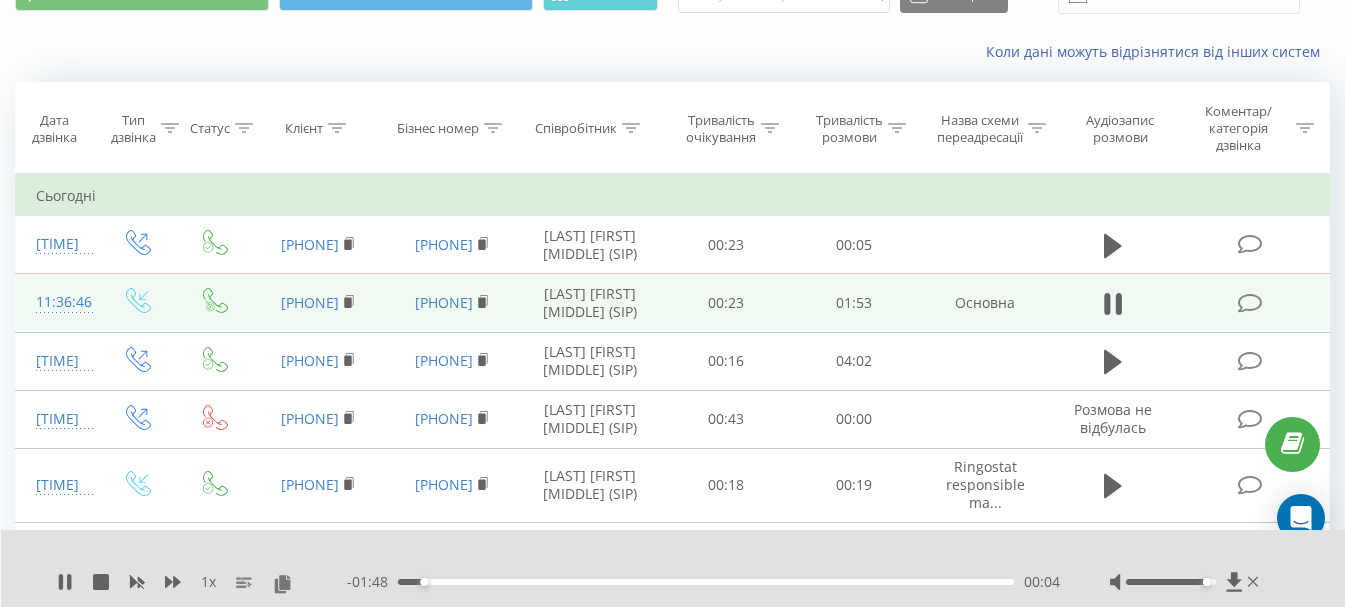 drag, startPoint x: 1172, startPoint y: 583, endPoint x: 1211, endPoint y: 586, distance: 39.115215 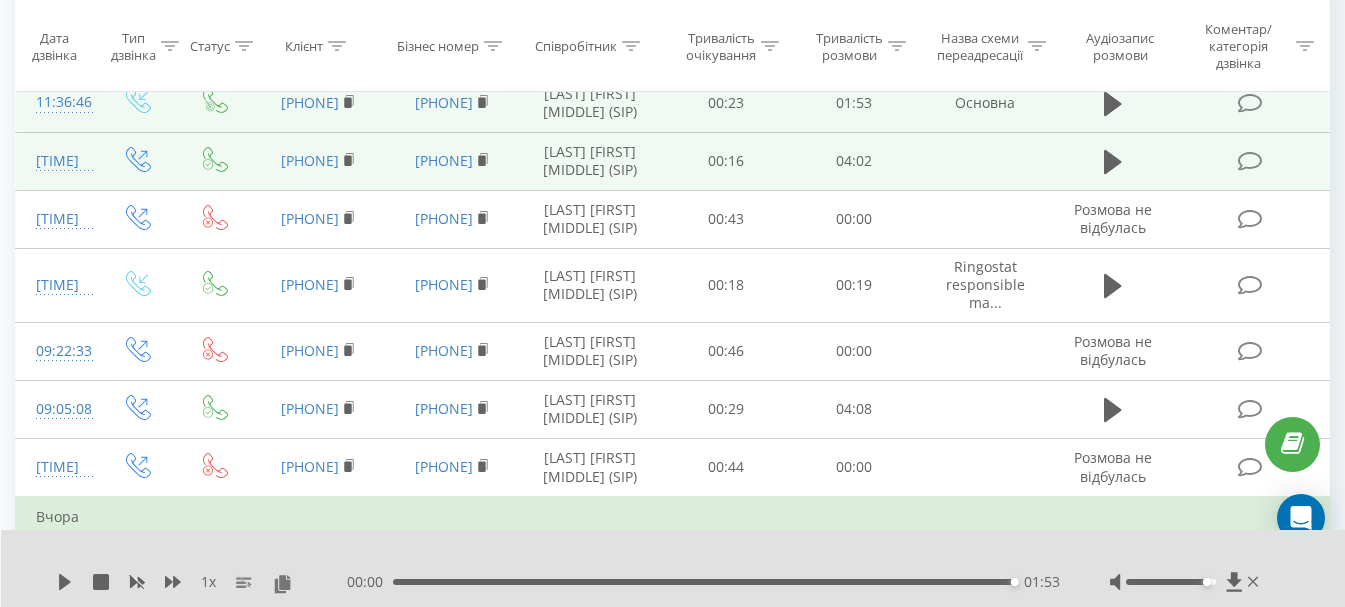 scroll, scrollTop: 200, scrollLeft: 0, axis: vertical 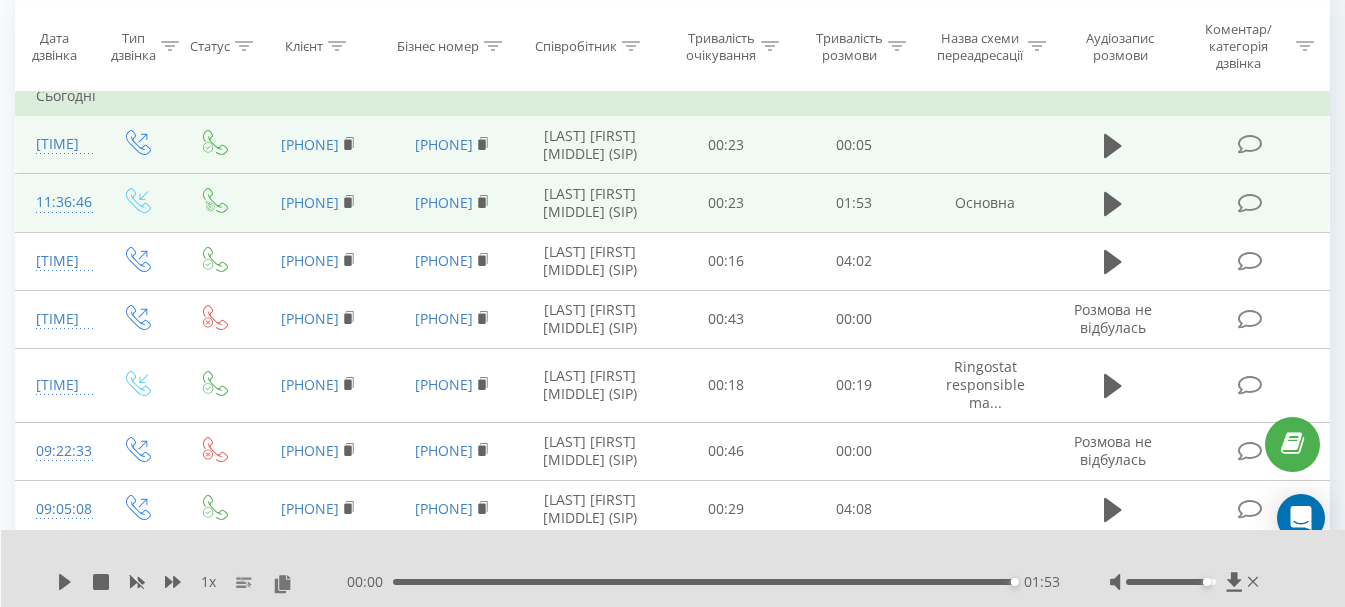 click at bounding box center [1113, 145] 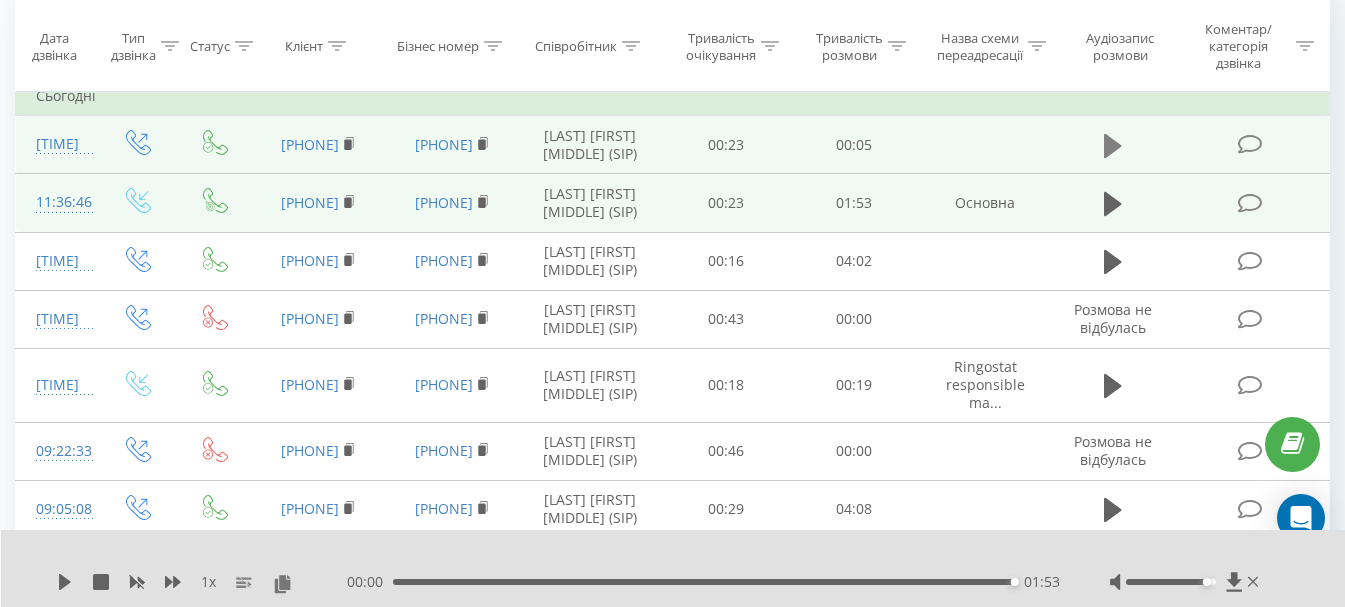 click at bounding box center (1113, 146) 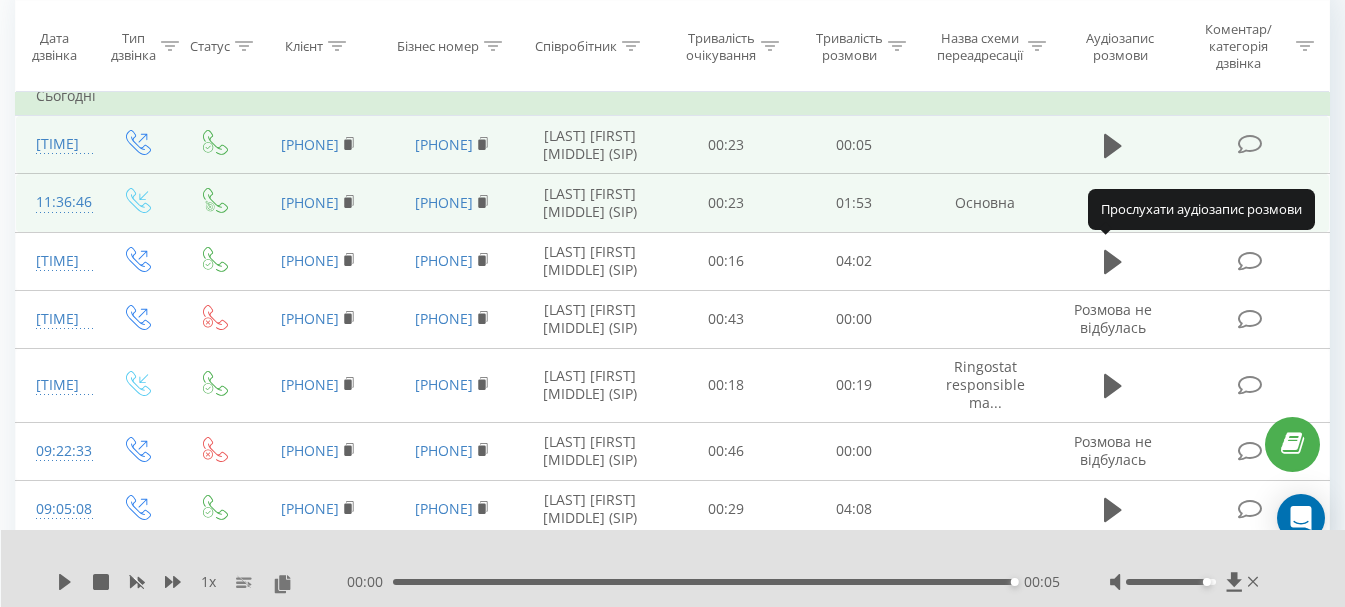 click 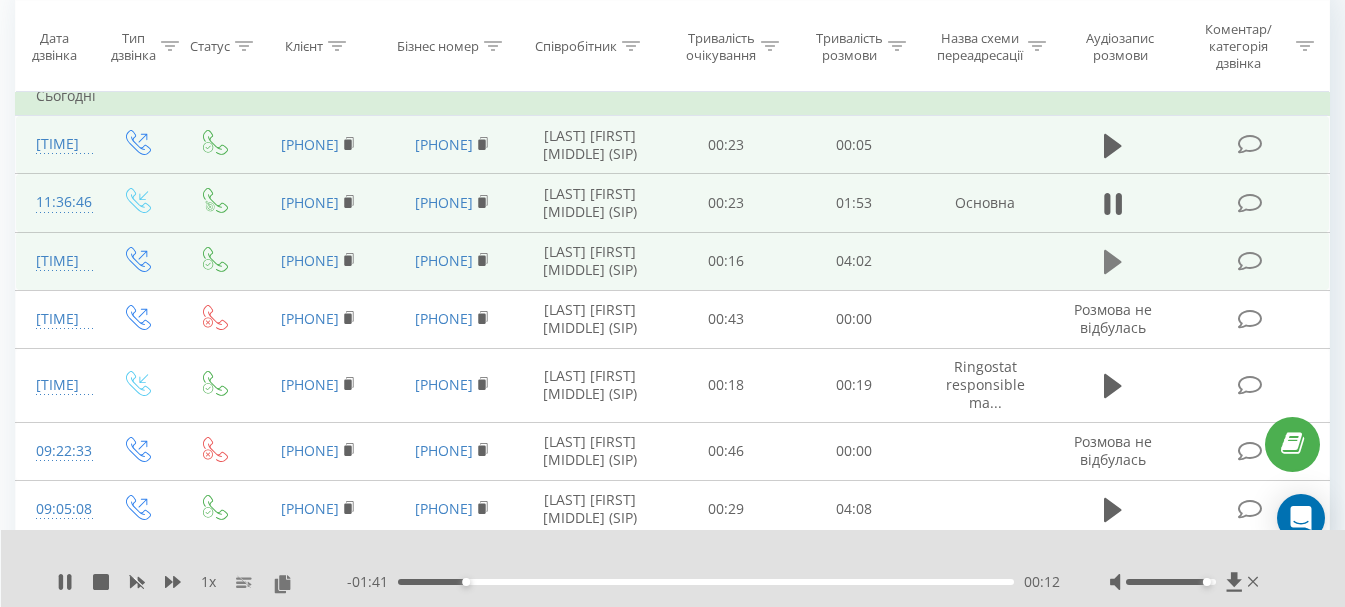 click 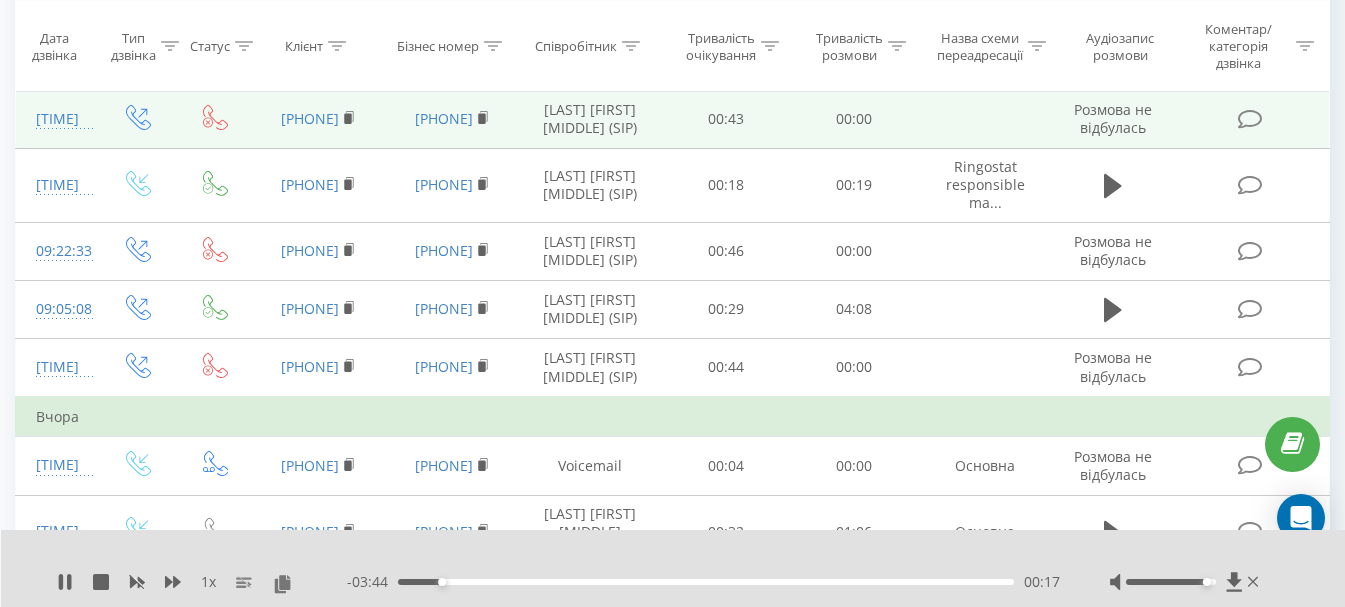 scroll, scrollTop: 300, scrollLeft: 0, axis: vertical 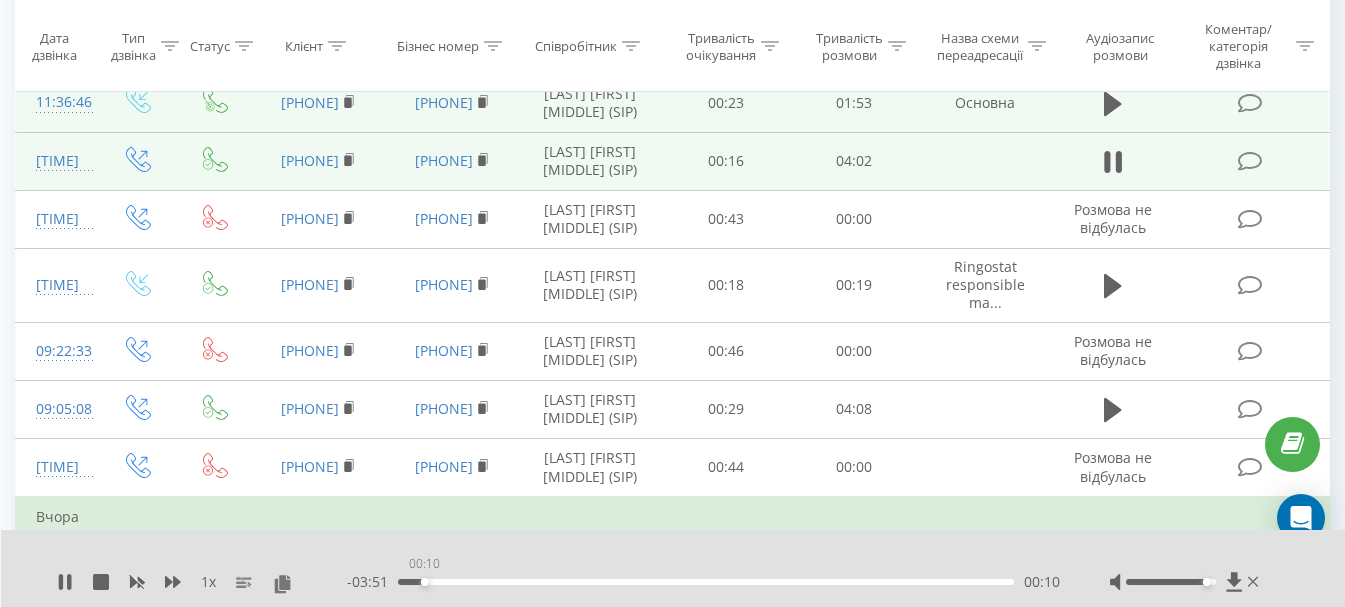 drag, startPoint x: 455, startPoint y: 582, endPoint x: 424, endPoint y: 581, distance: 31.016125 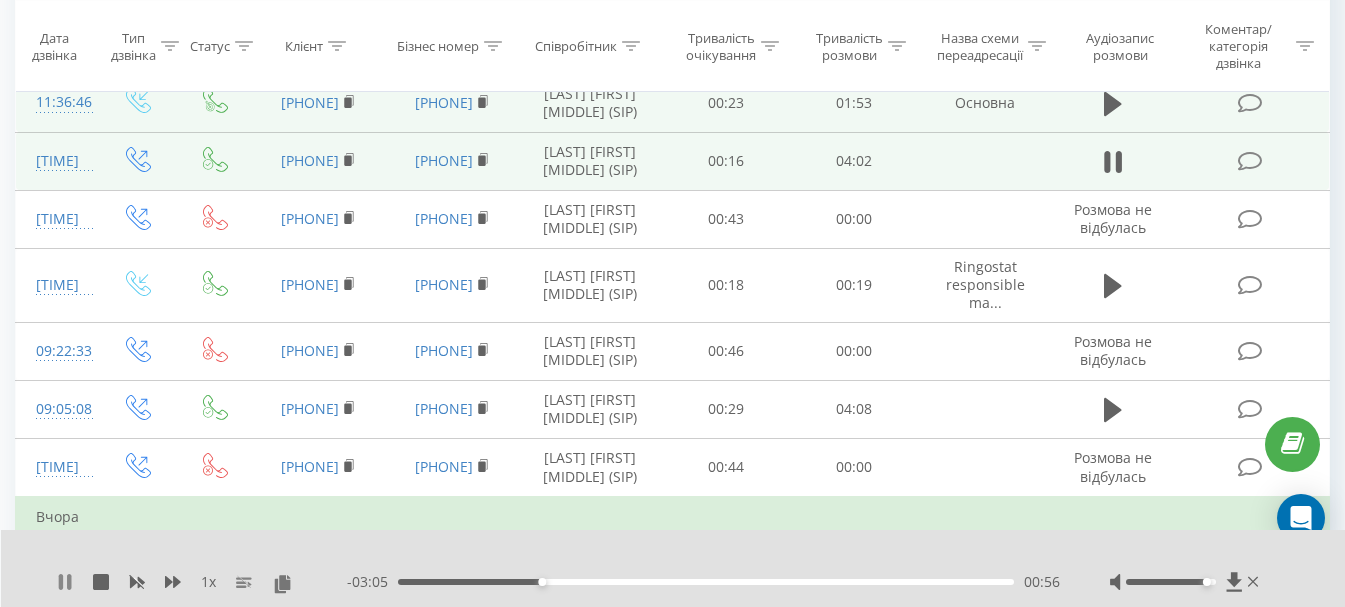 click 